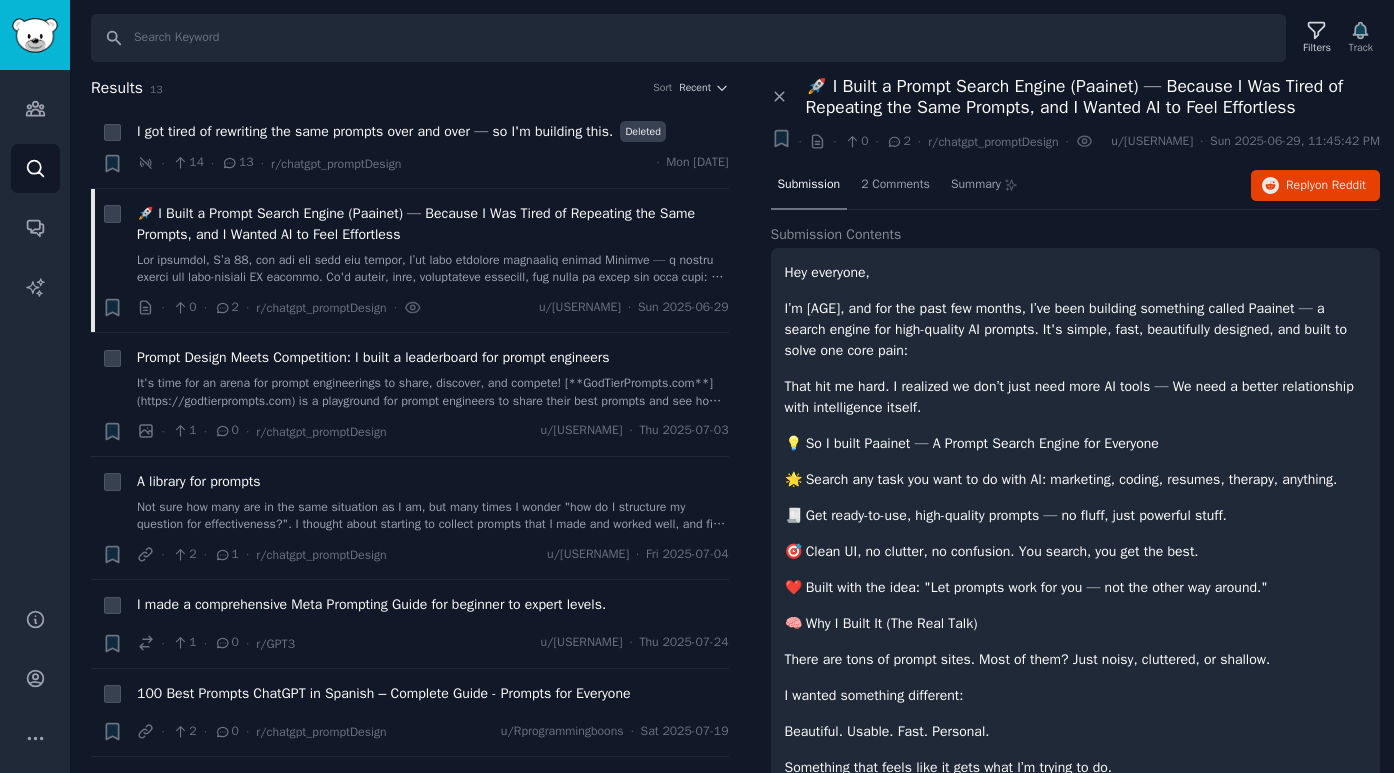 scroll, scrollTop: 0, scrollLeft: 0, axis: both 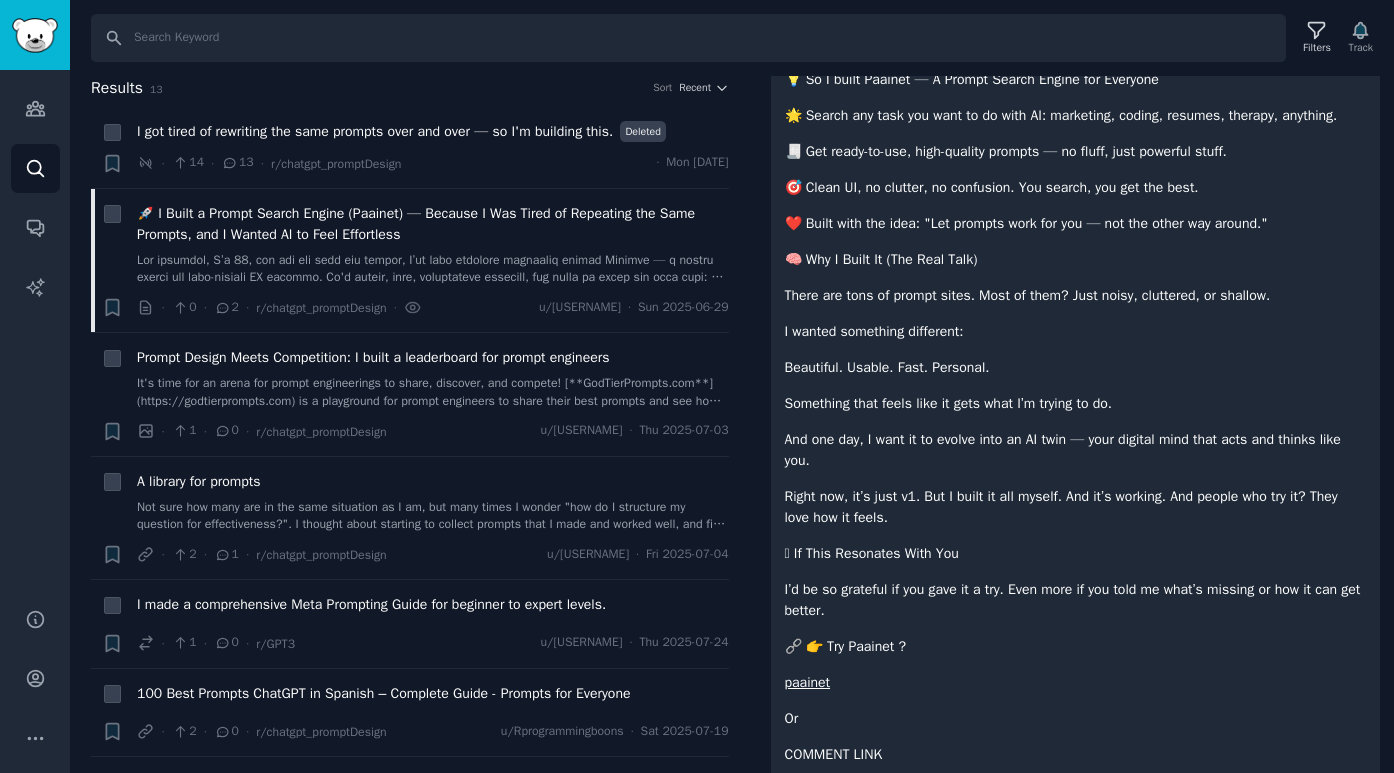 click at bounding box center [35, 35] 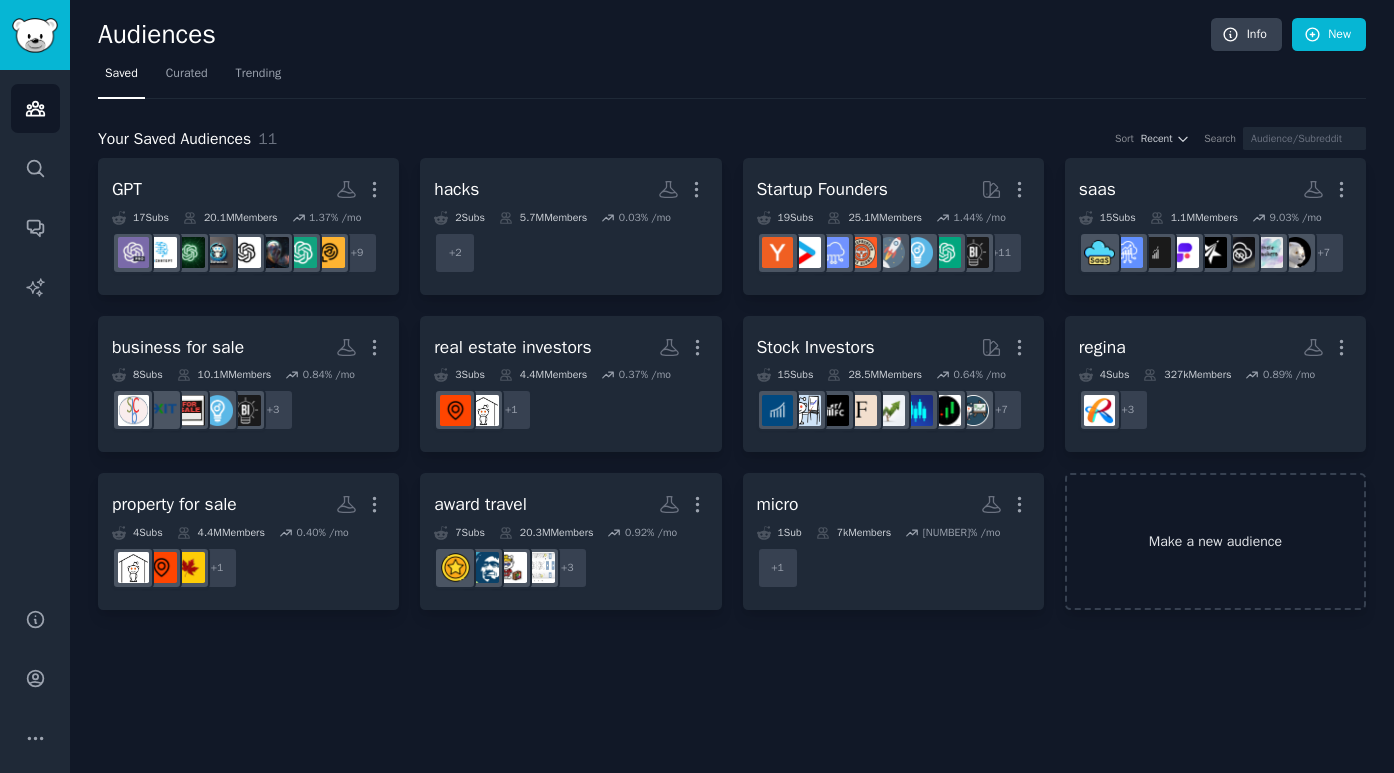 click on "Make a new audience" at bounding box center [1215, 541] 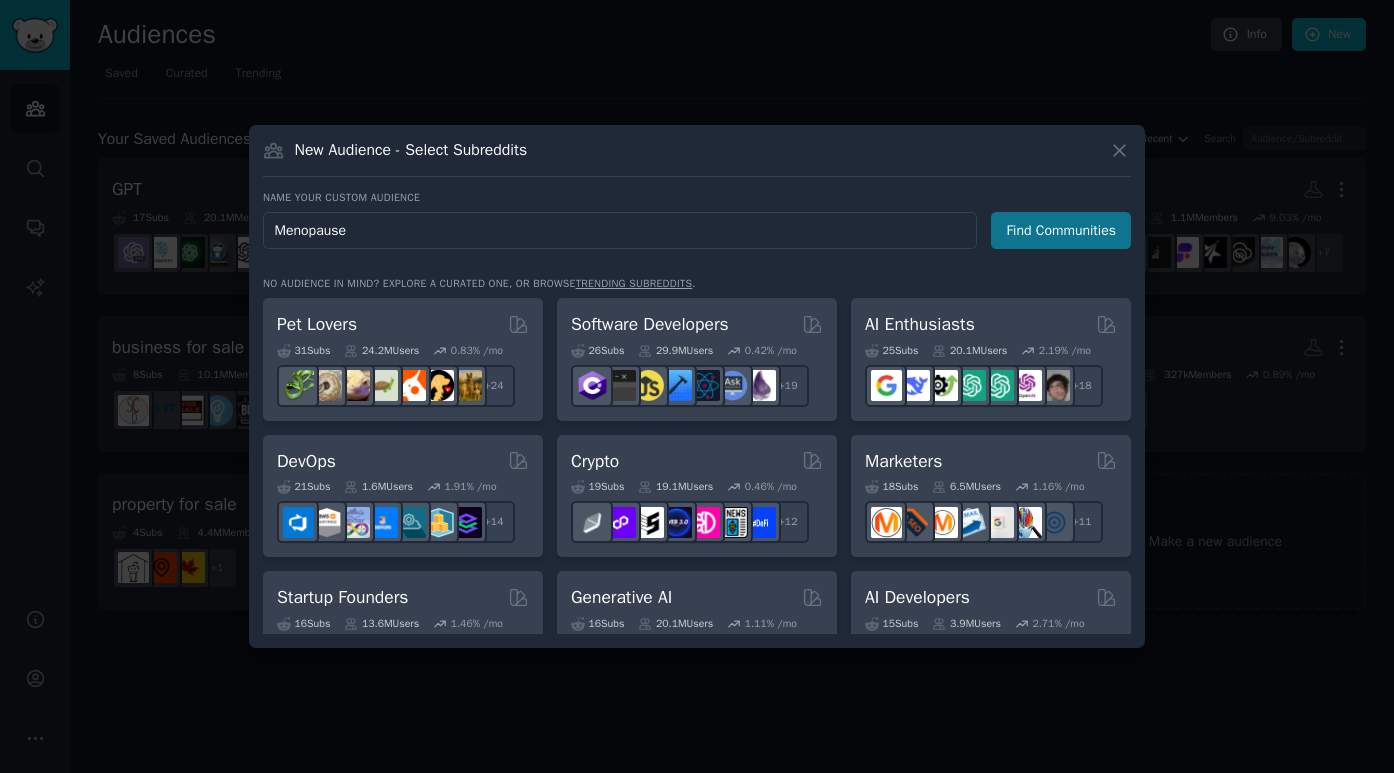 type on "Menopause" 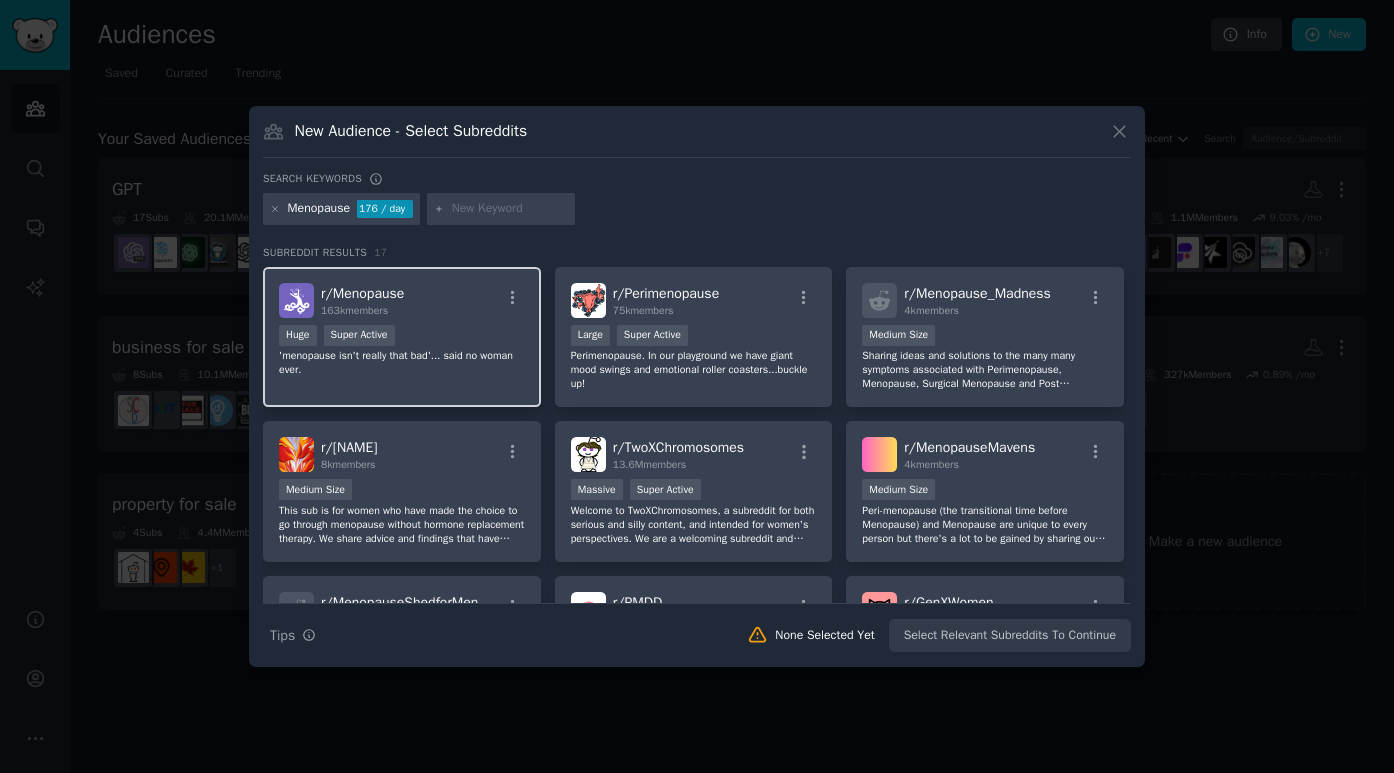 click on "r/ Menopause 163k  members" at bounding box center [402, 300] 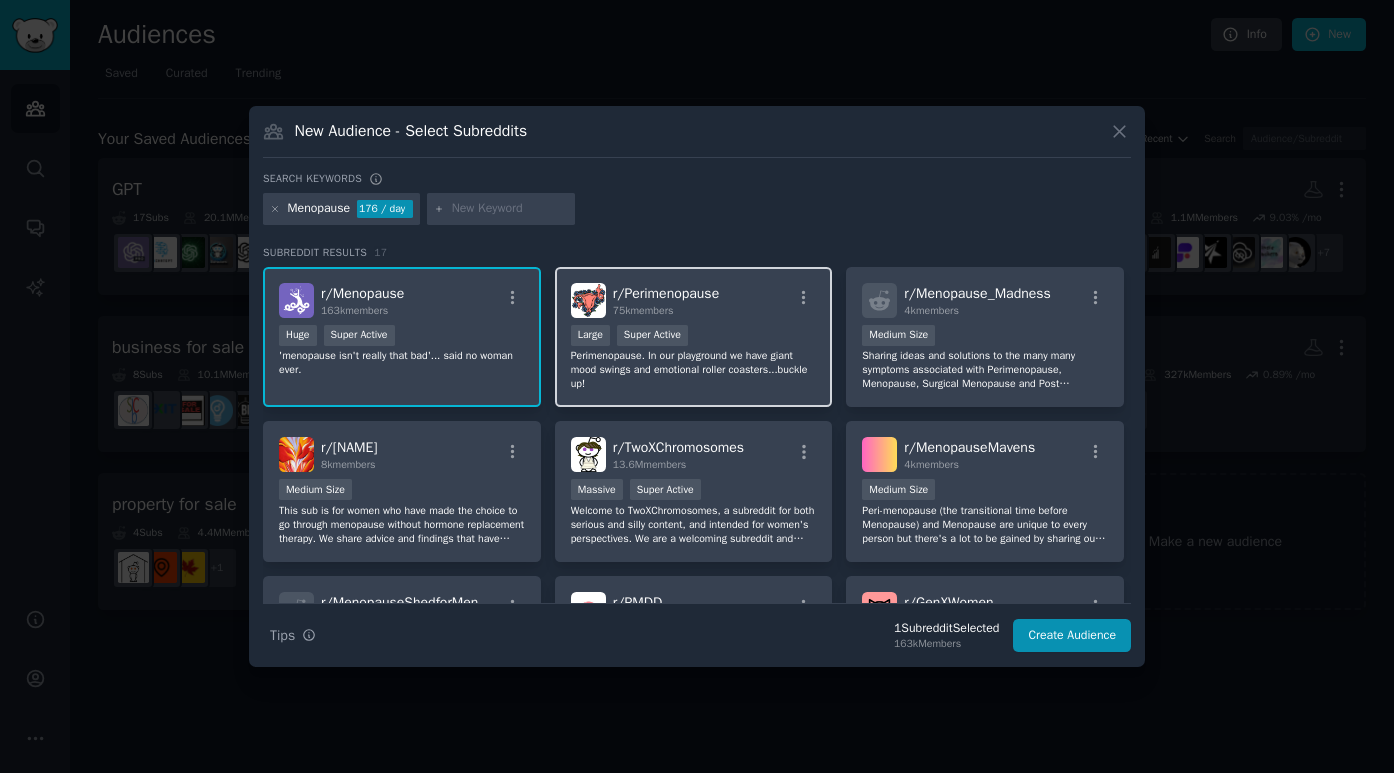 click on "r/ Perimenopause 75k  members" at bounding box center [694, 300] 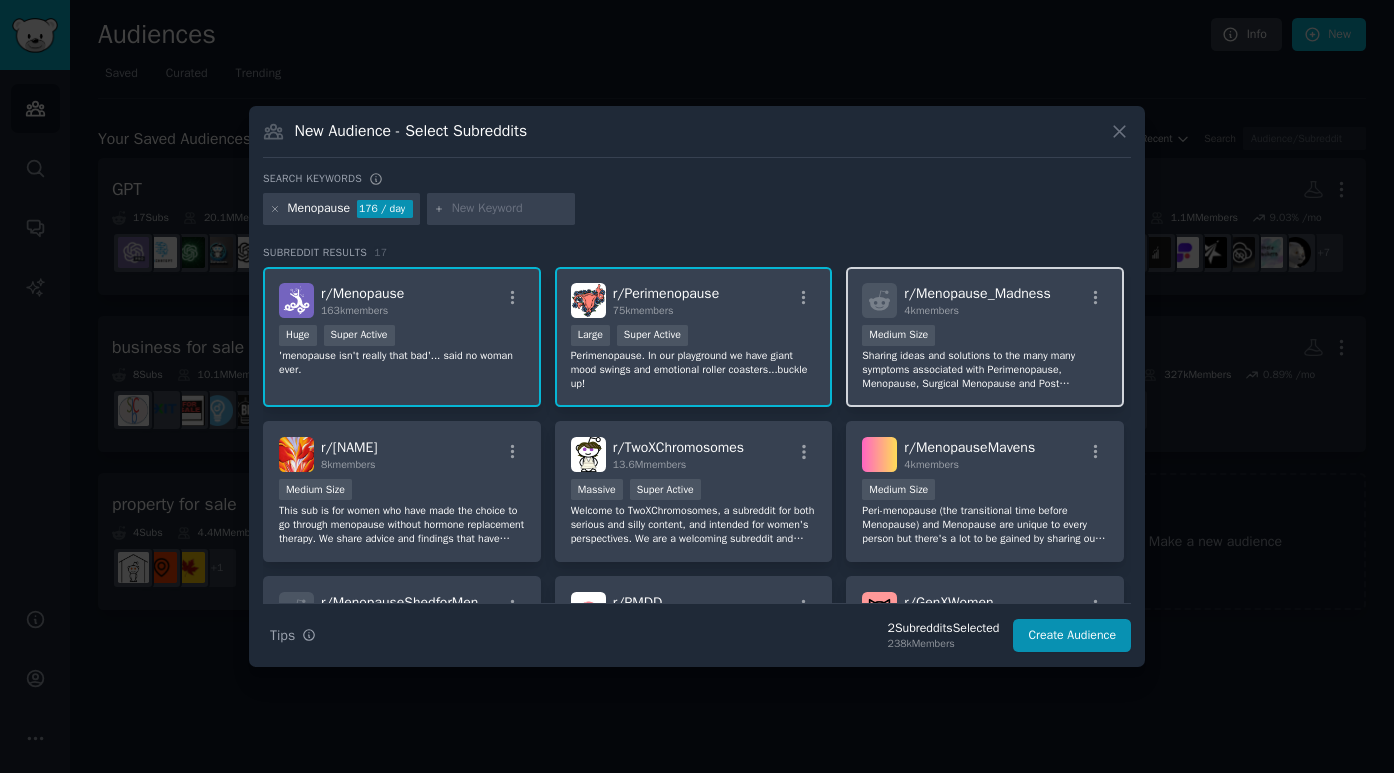 click on "[NUMBER] members" at bounding box center (977, 311) 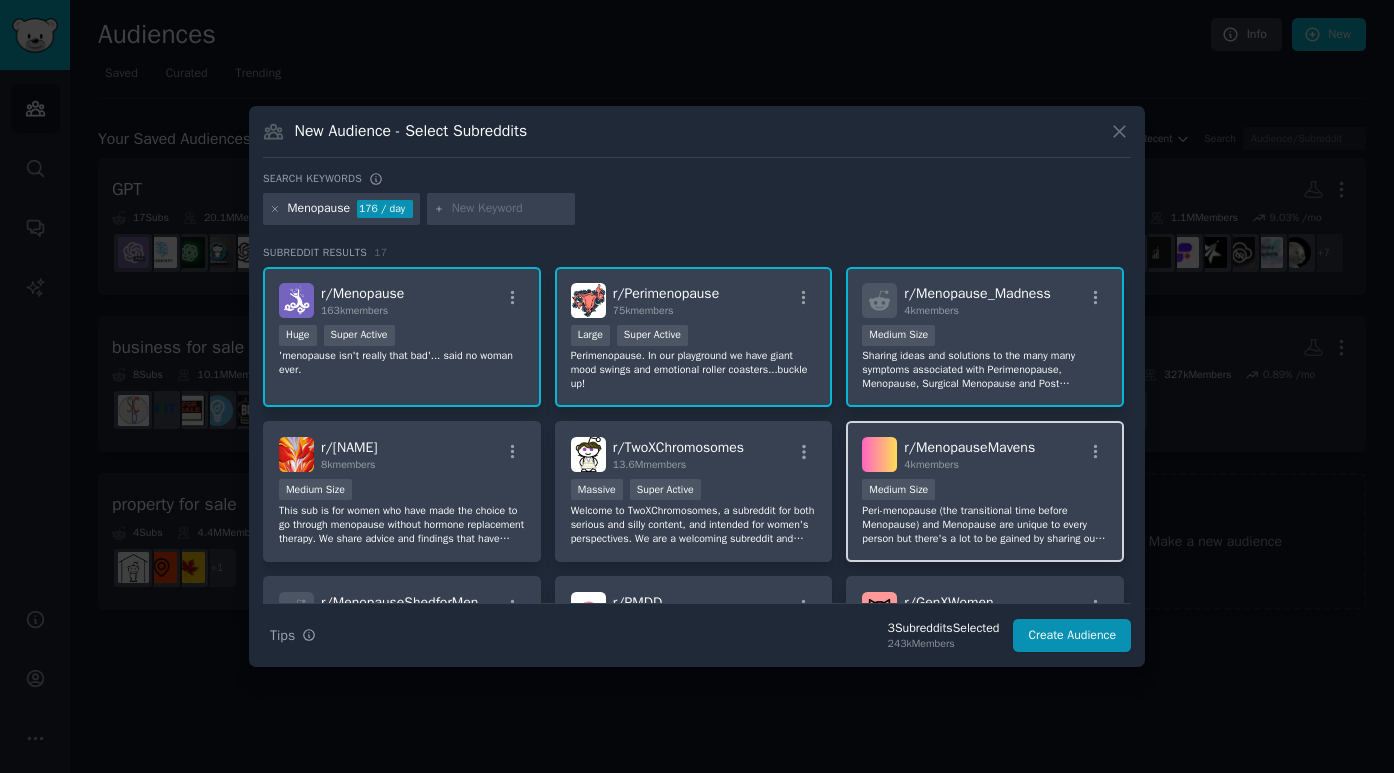 click on "r/ MenopauseMavens 4k  members" at bounding box center (969, 454) 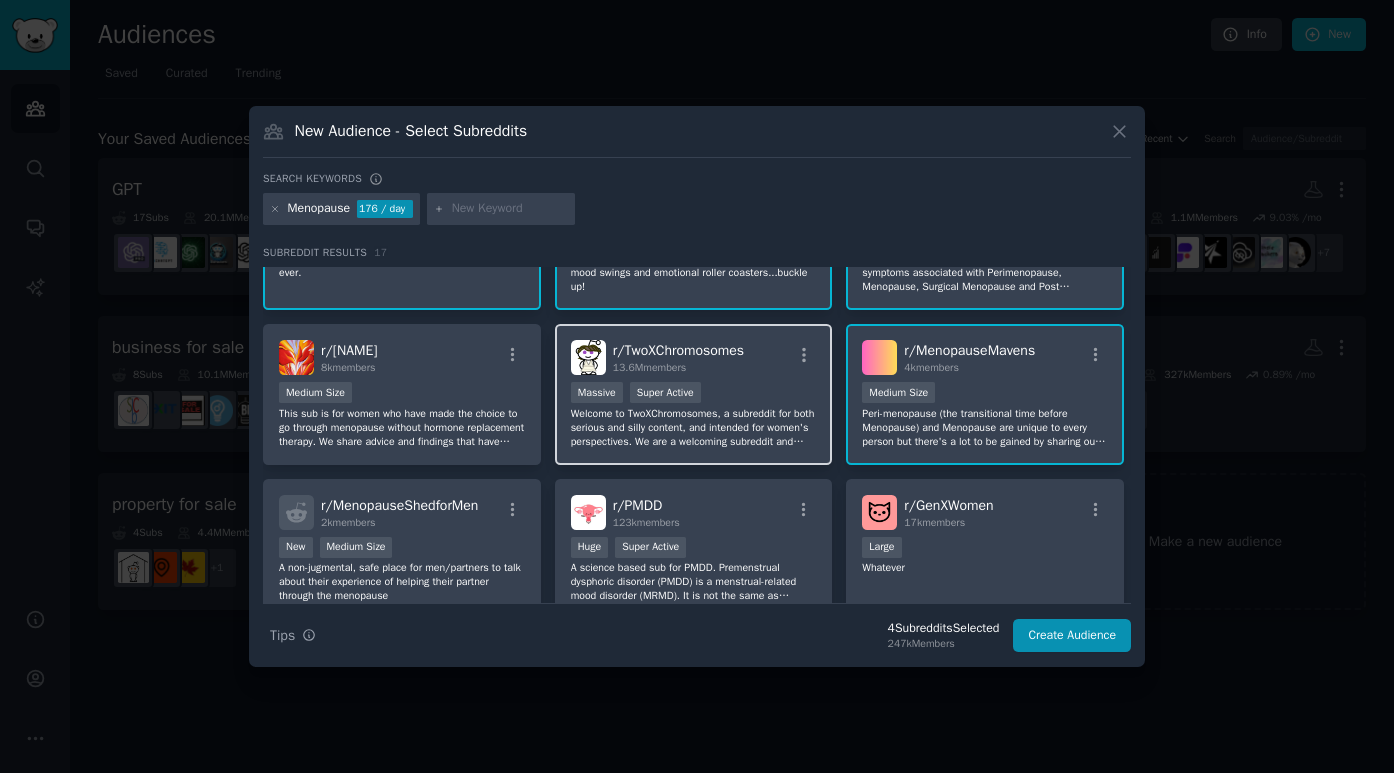 scroll, scrollTop: 115, scrollLeft: 0, axis: vertical 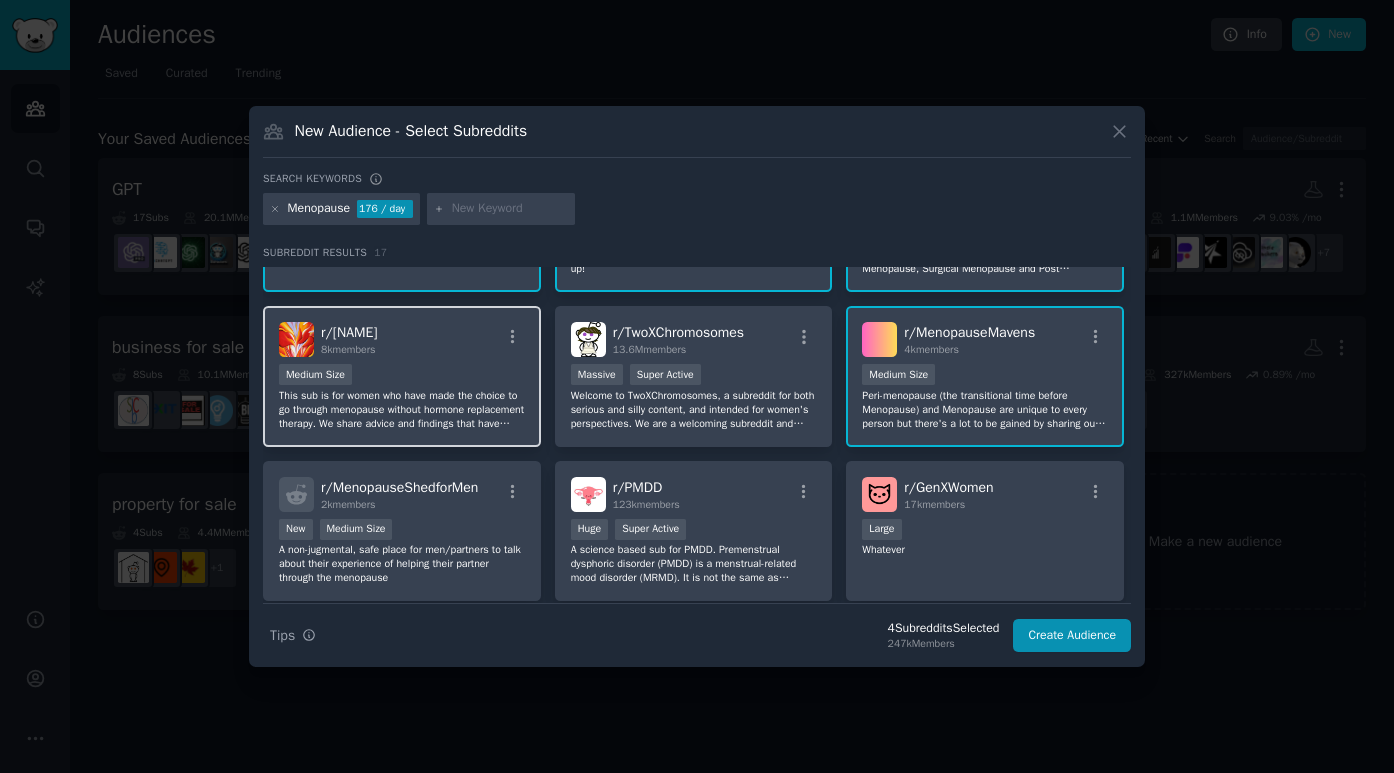 click on "[NUMBER] members" at bounding box center [349, 350] 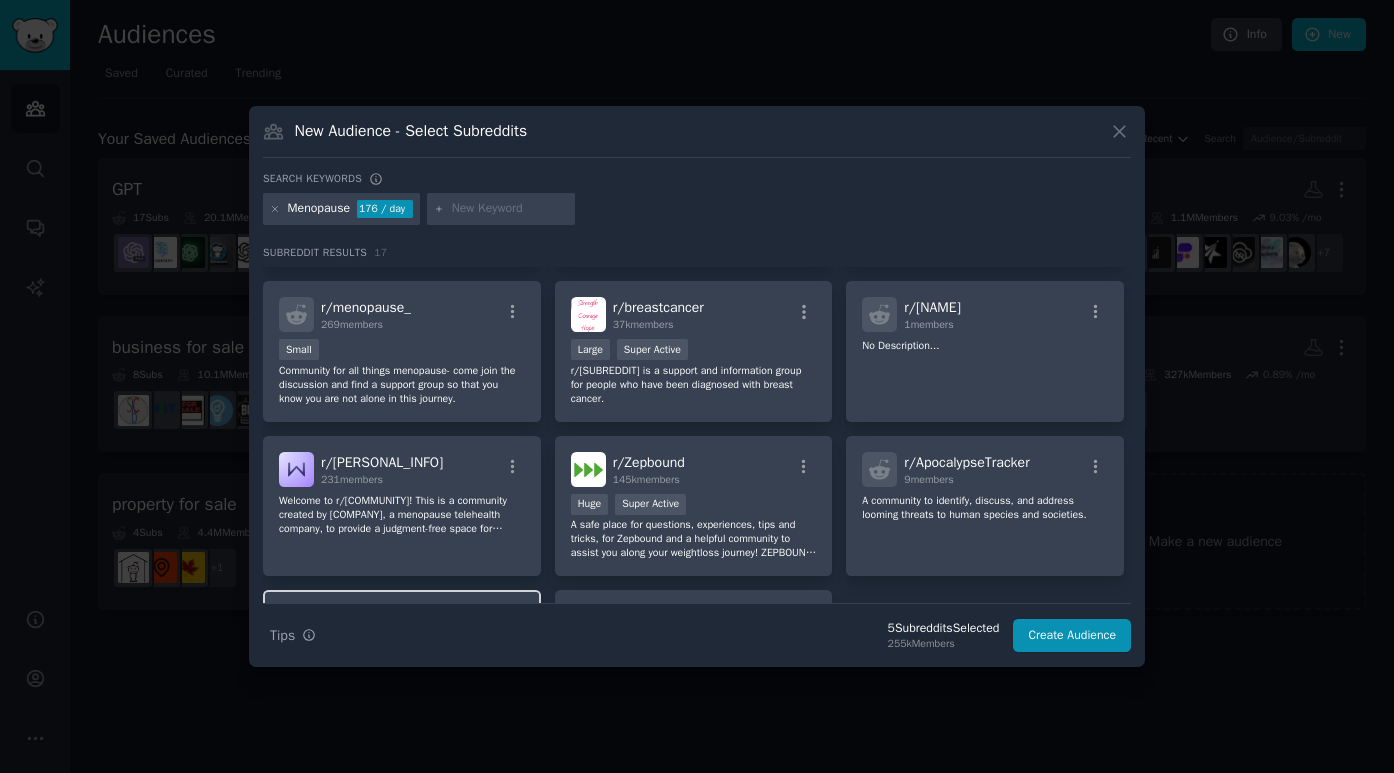 scroll, scrollTop: 399, scrollLeft: 0, axis: vertical 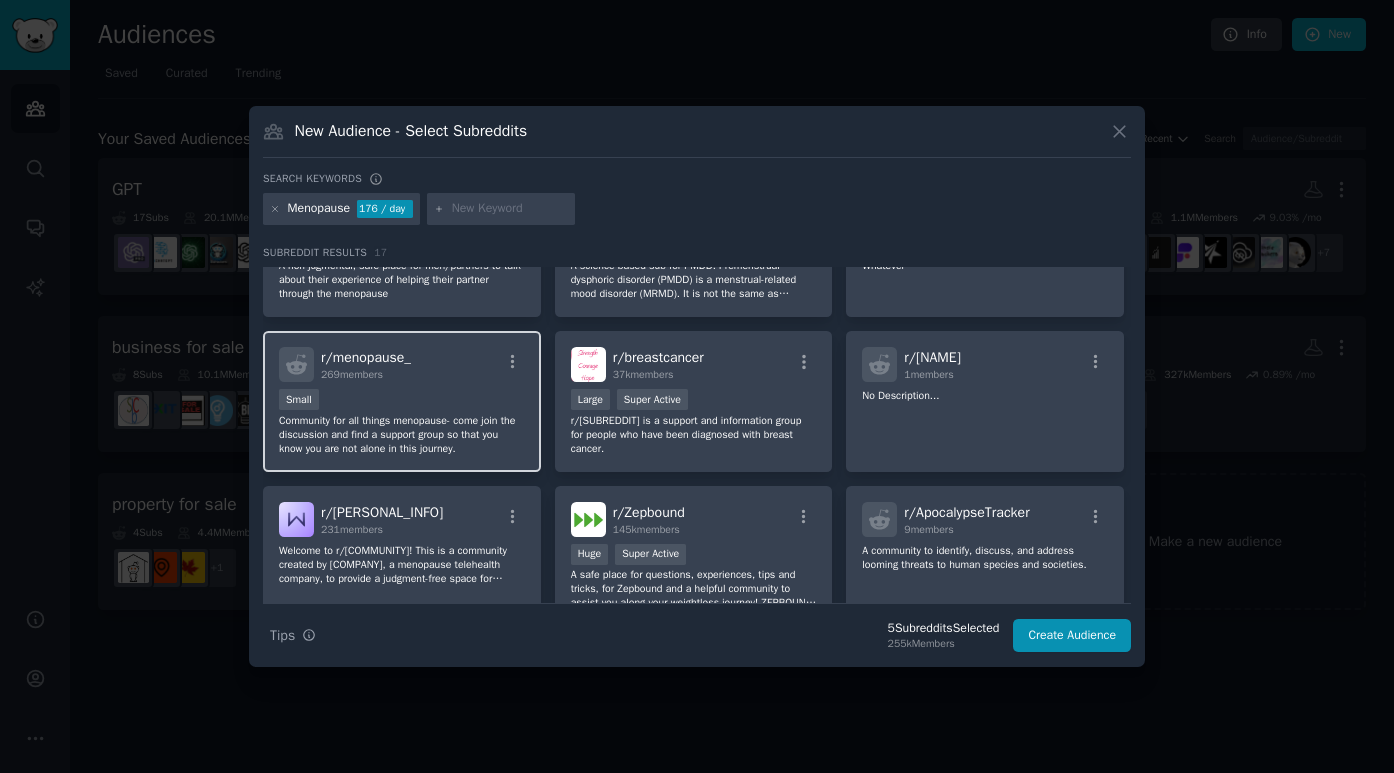 click on "Small" at bounding box center [402, 401] 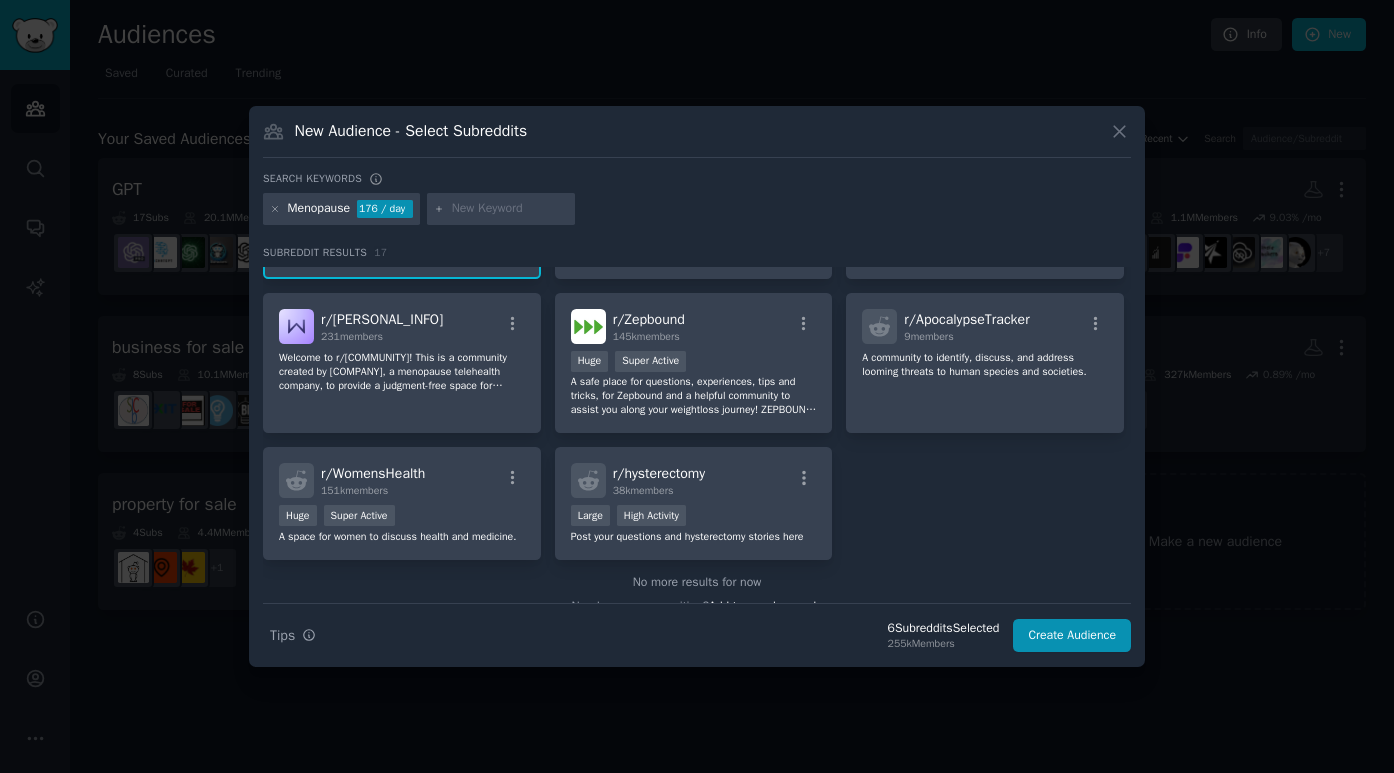 scroll, scrollTop: 602, scrollLeft: 0, axis: vertical 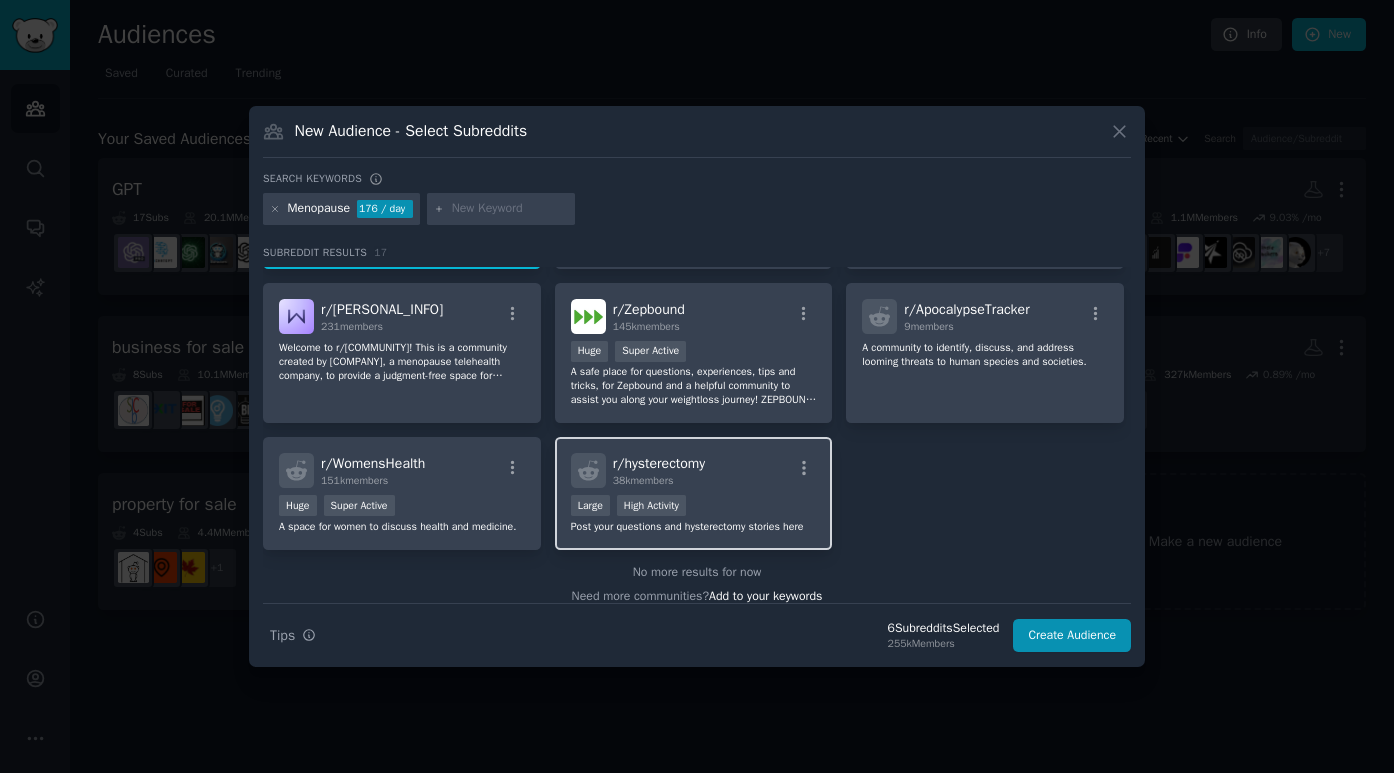 click on "38k  members" at bounding box center [643, 480] 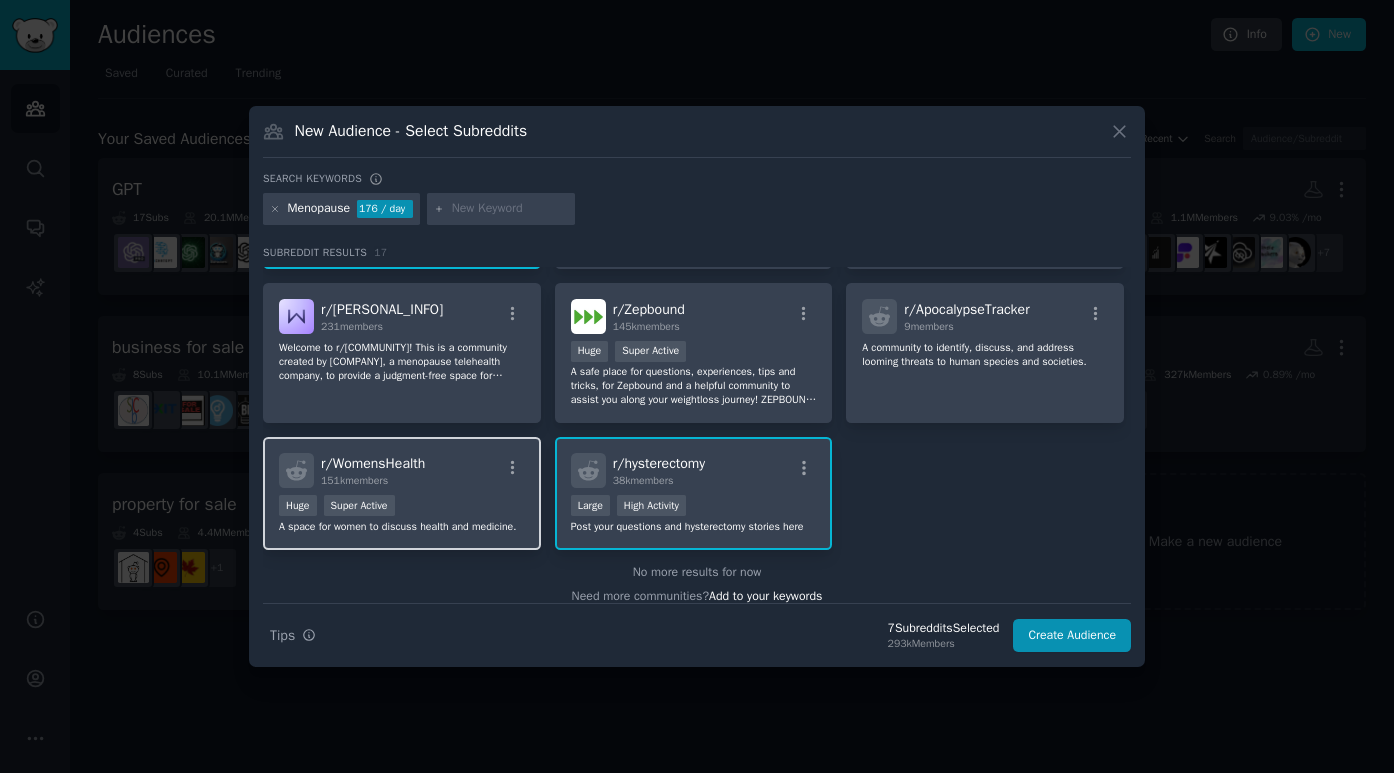 click on "r/ WomensHealth 151k  members" at bounding box center [402, 470] 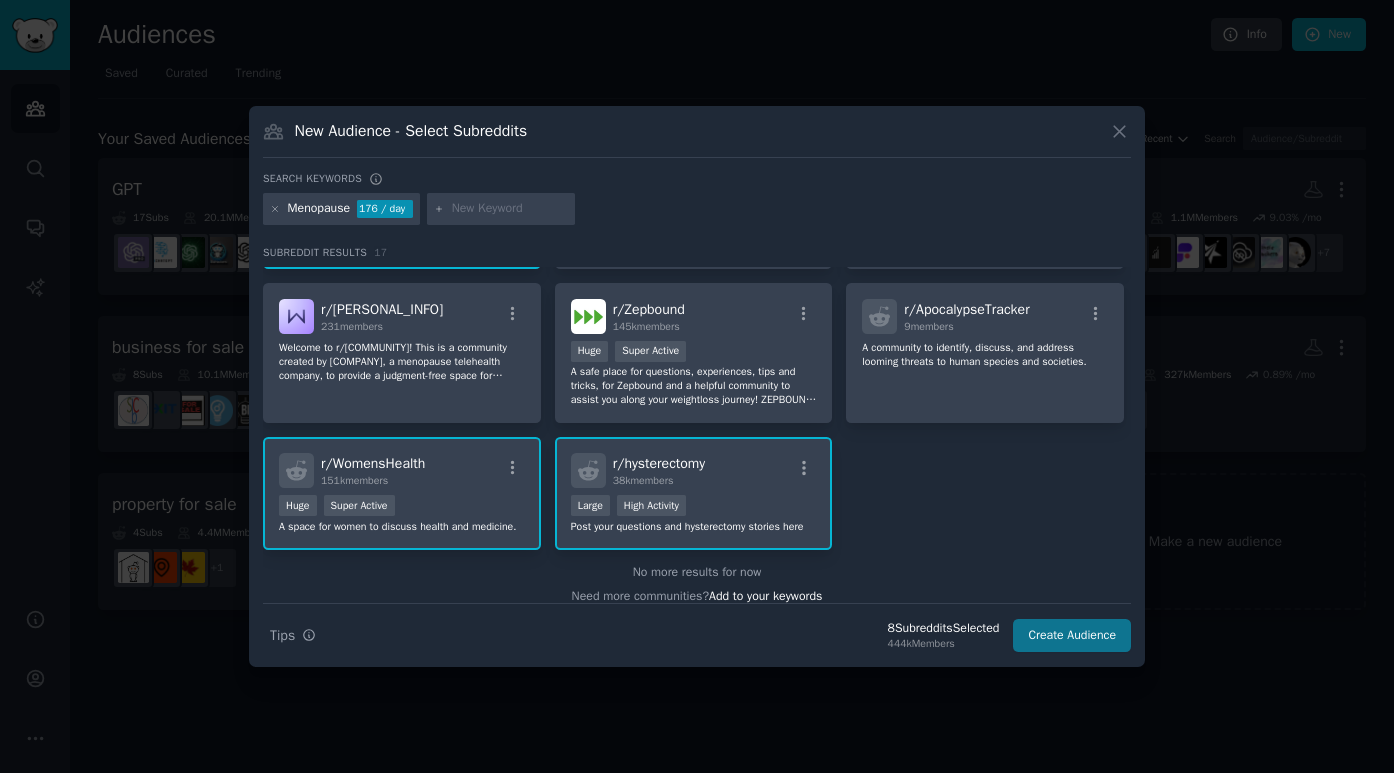 click on "Create Audience" at bounding box center (1072, 636) 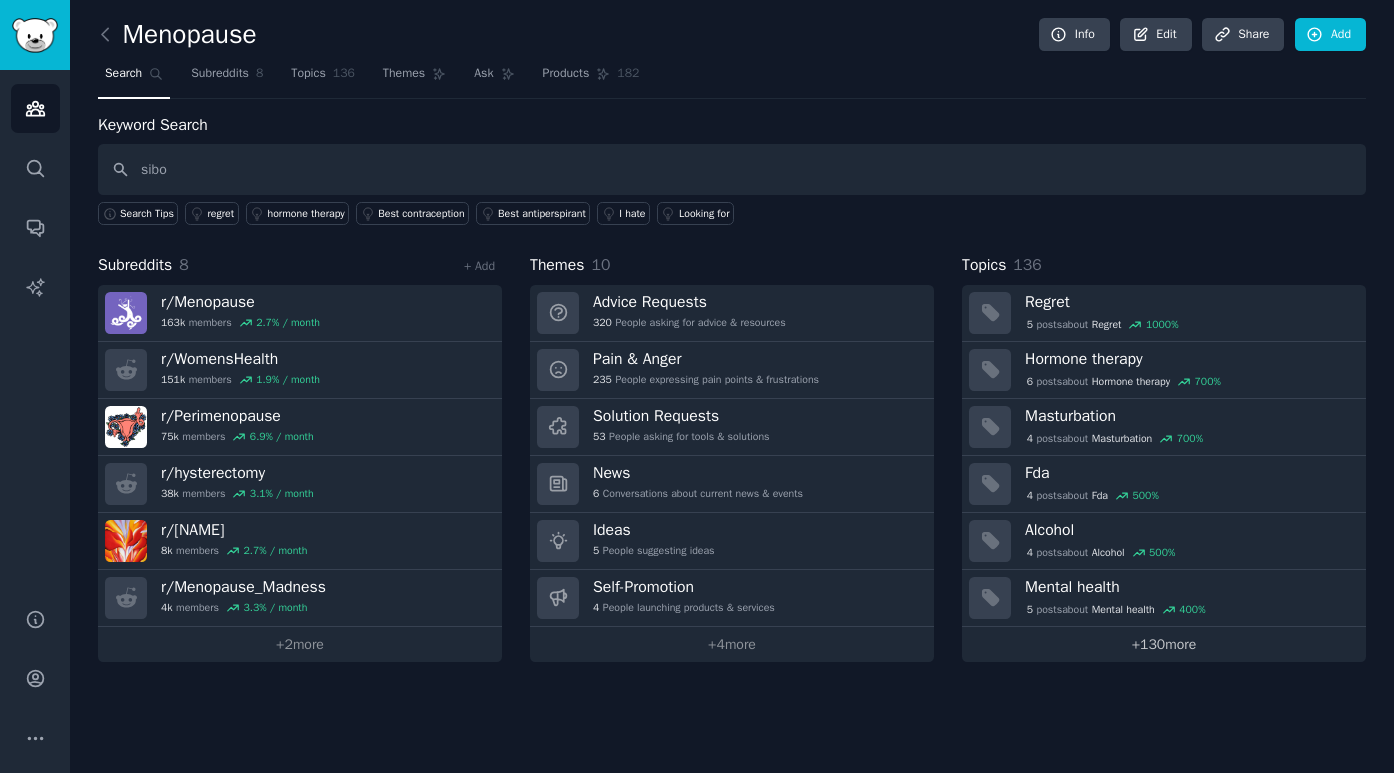 type on "sibo" 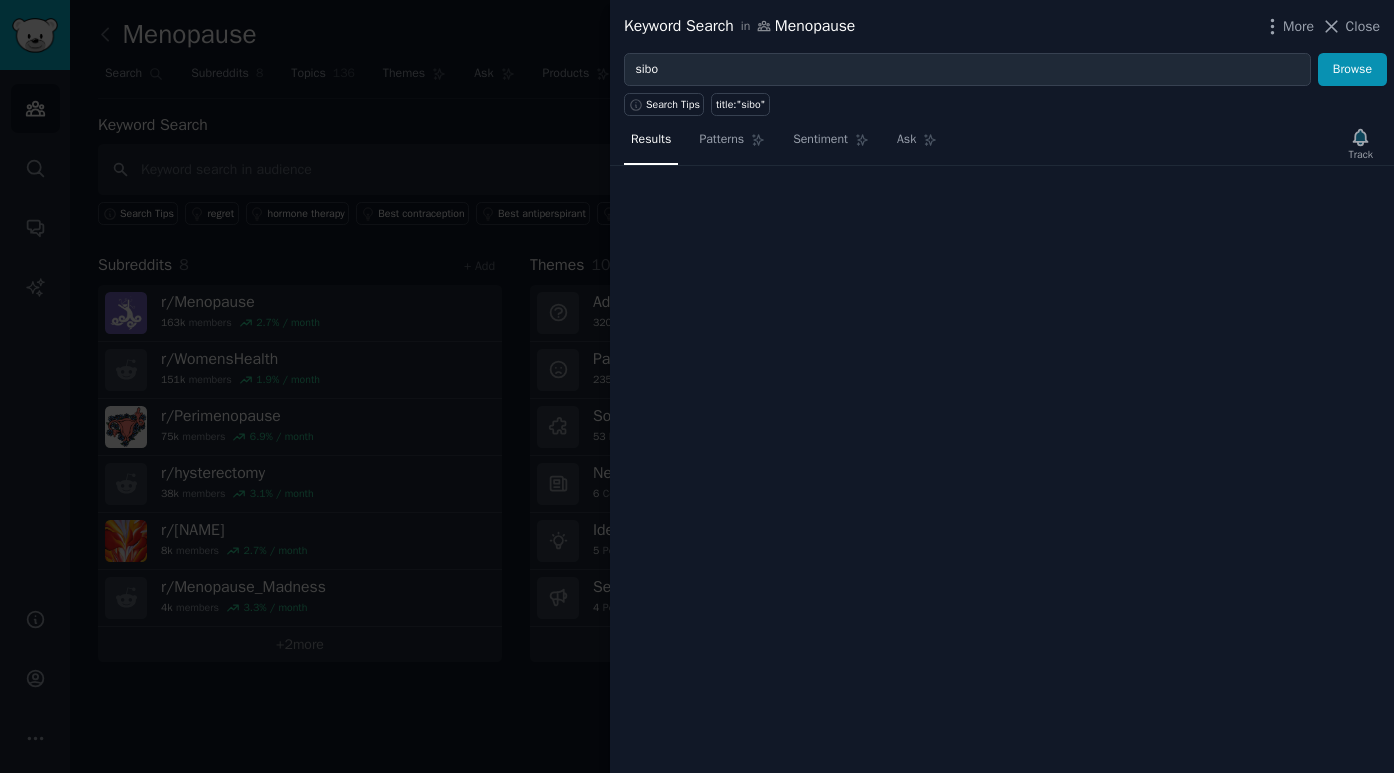 type 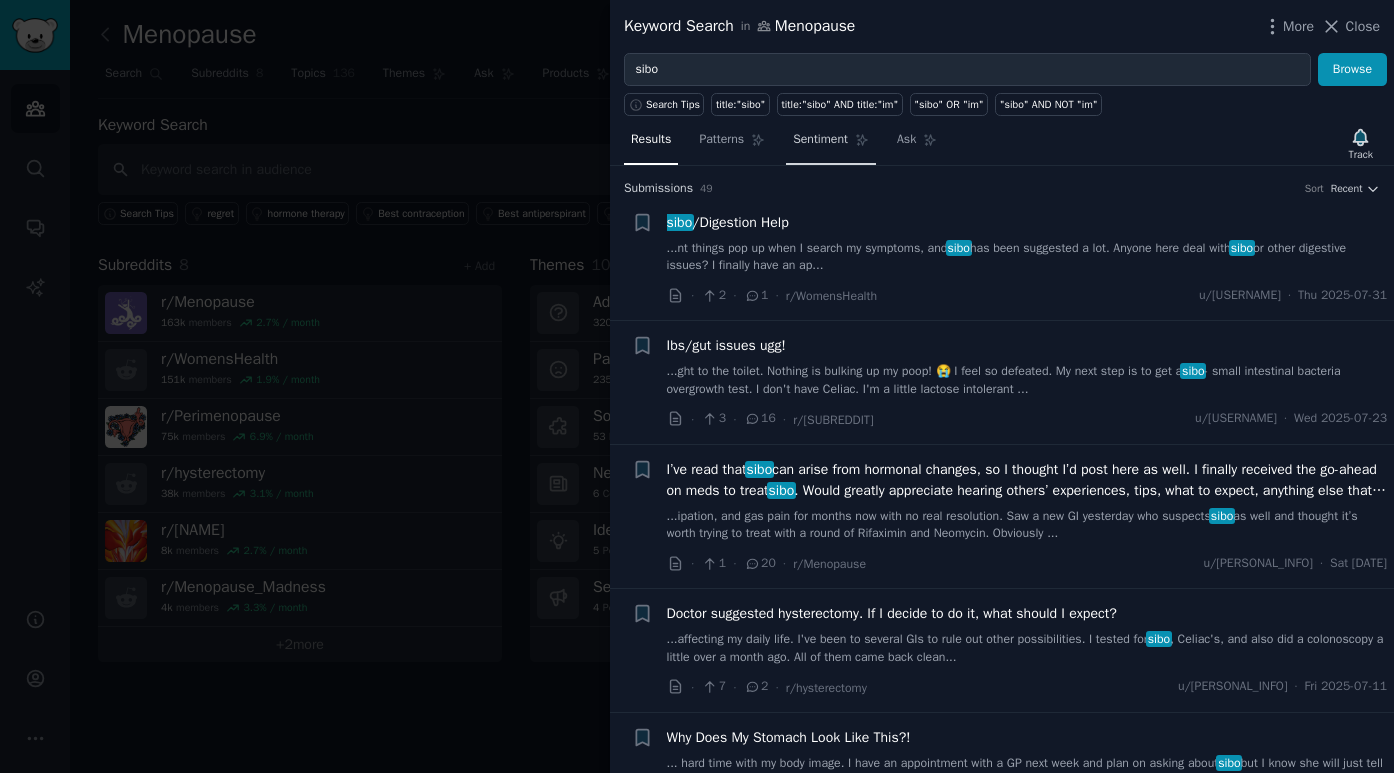 click on "Sentiment" at bounding box center (820, 140) 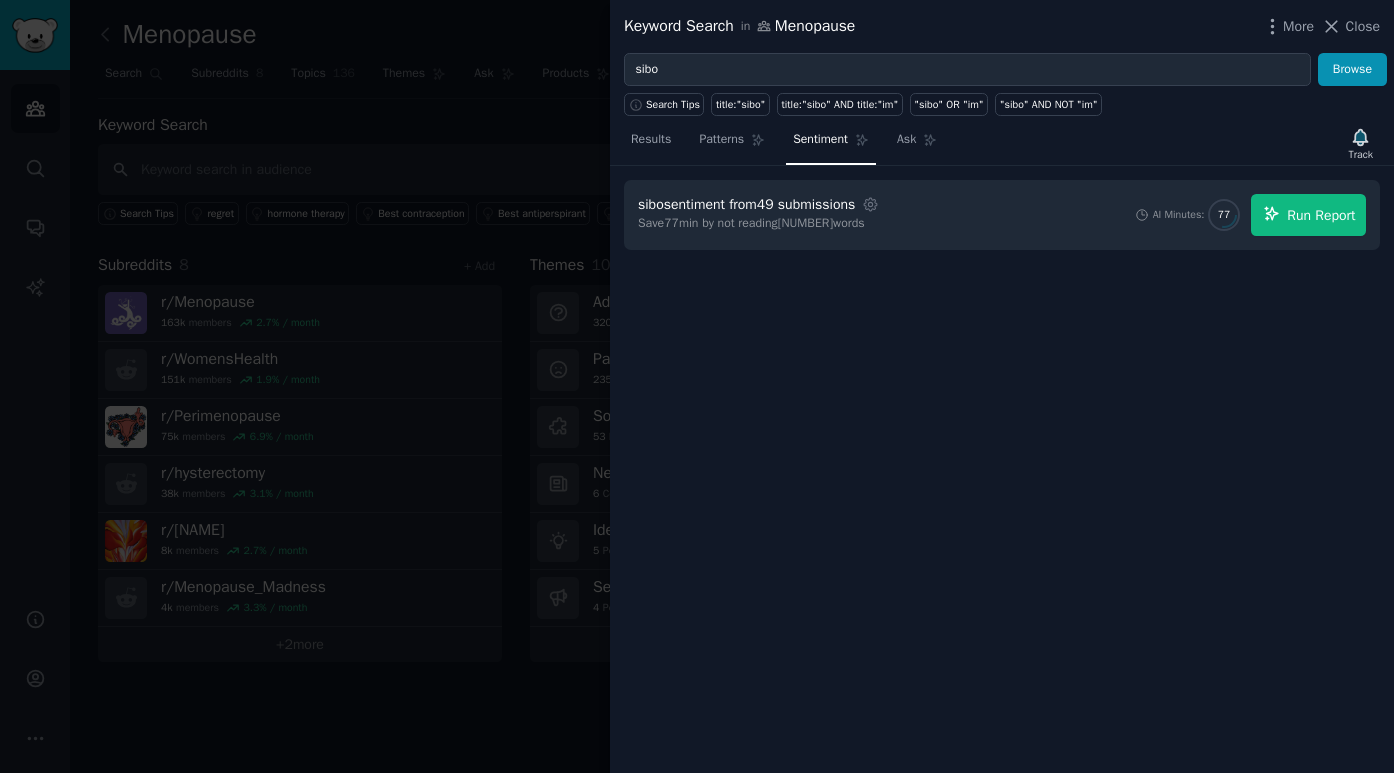 click on "Run Report" at bounding box center [1321, 215] 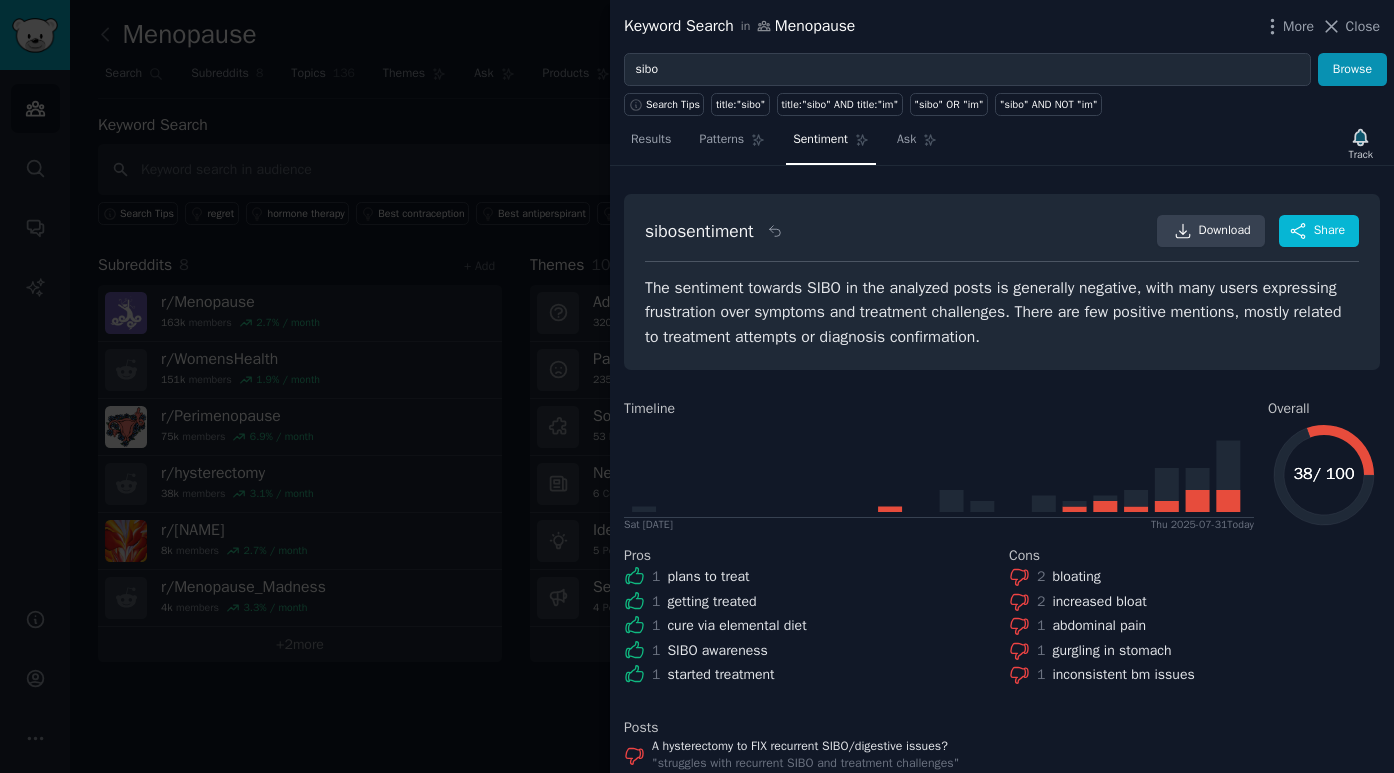 scroll, scrollTop: 0, scrollLeft: 0, axis: both 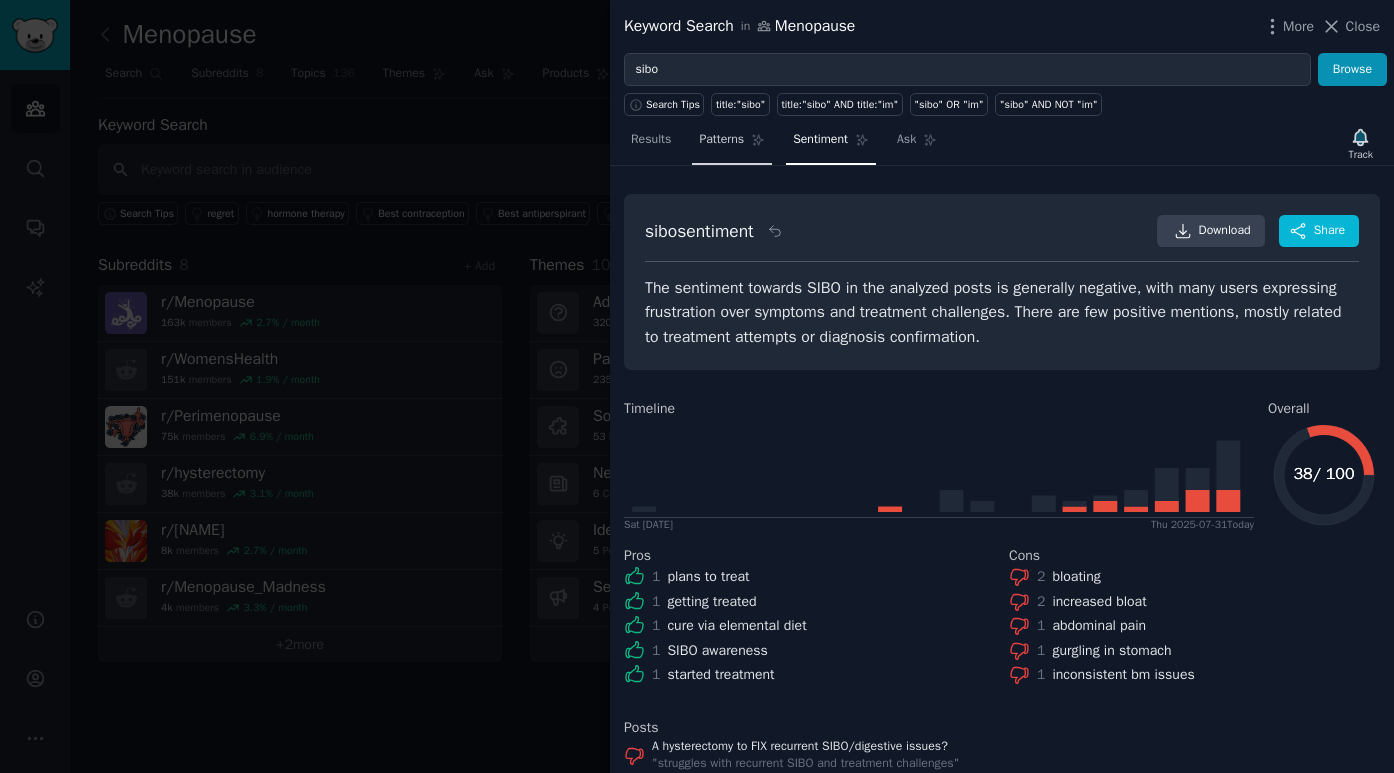 click on "Patterns" at bounding box center [721, 140] 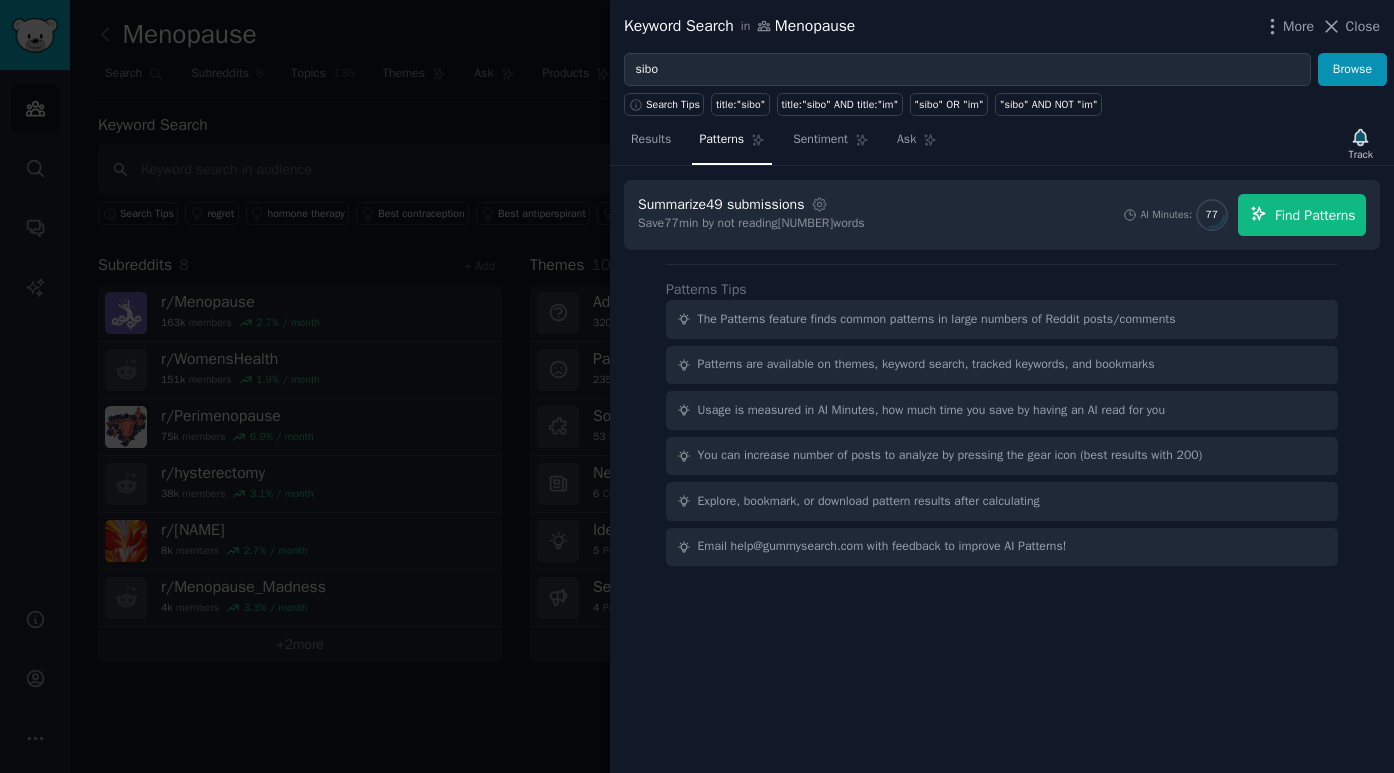 click on "Find Patterns" at bounding box center [1315, 215] 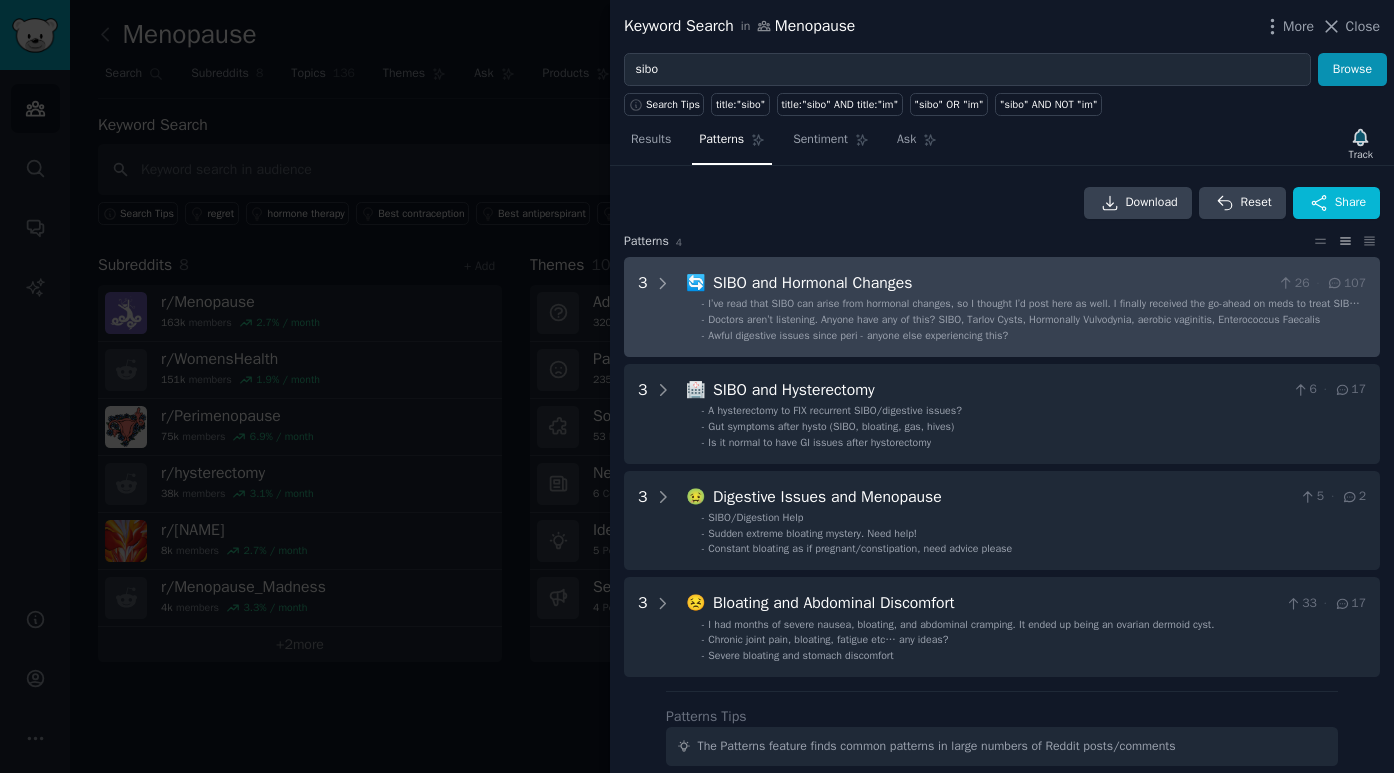 click on "SIBO and Hormonal Changes" at bounding box center [991, 283] 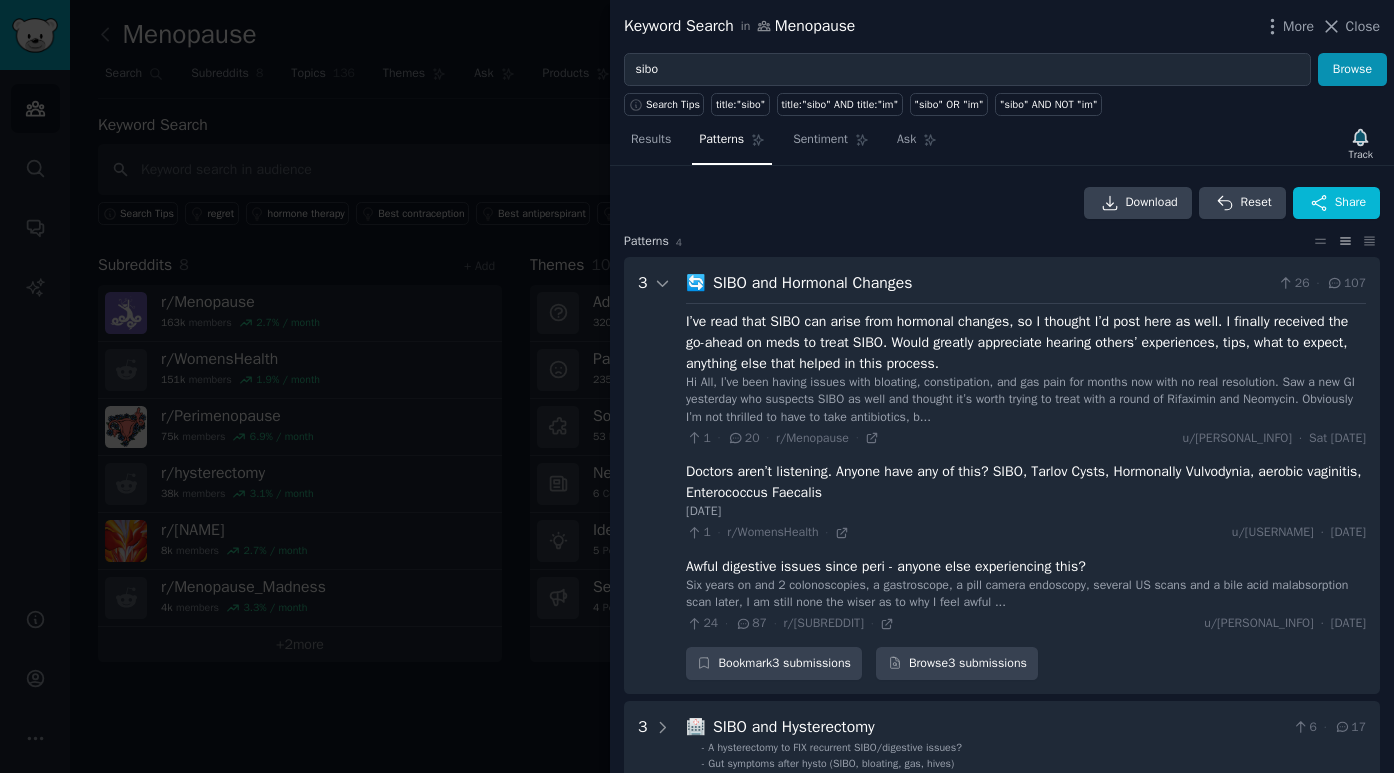 scroll, scrollTop: 91, scrollLeft: 0, axis: vertical 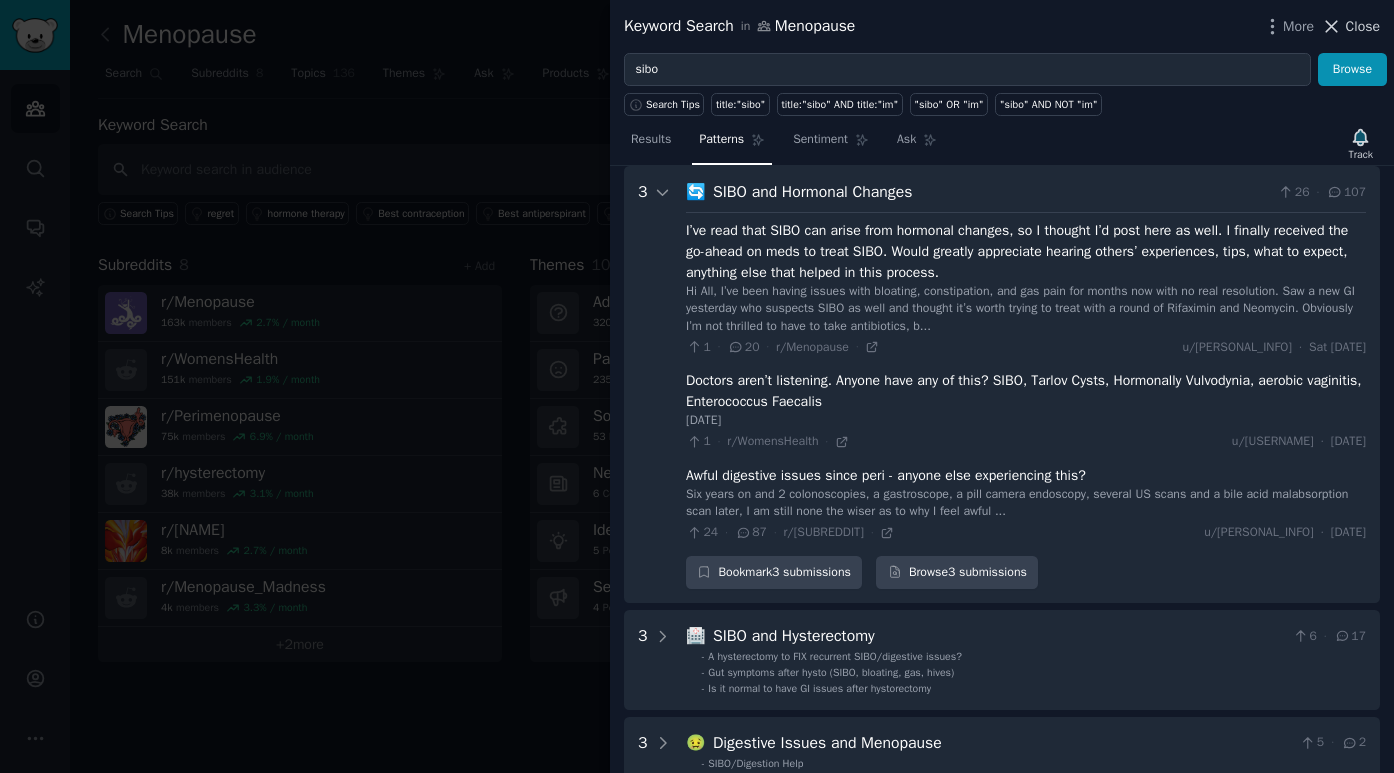 click on "Close" at bounding box center [1363, 26] 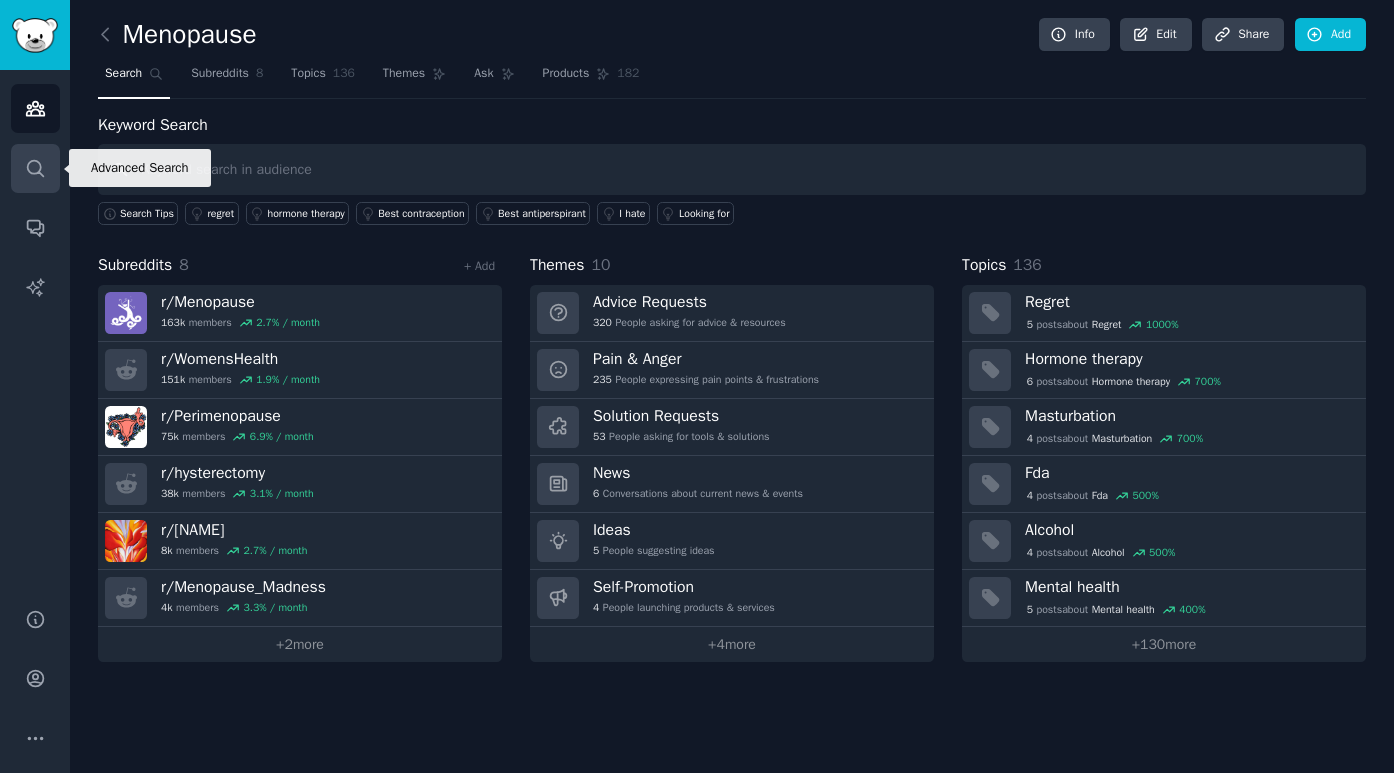 click 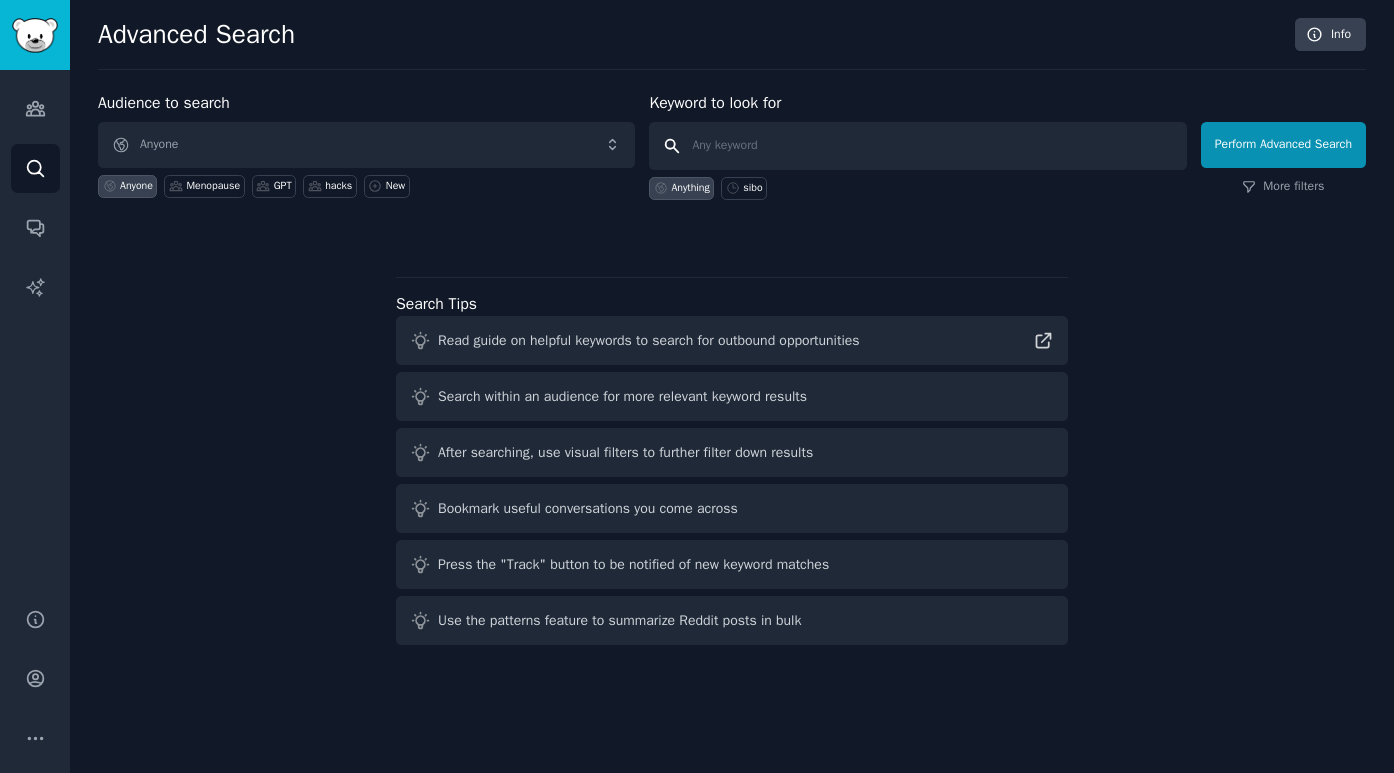 click at bounding box center [917, 146] 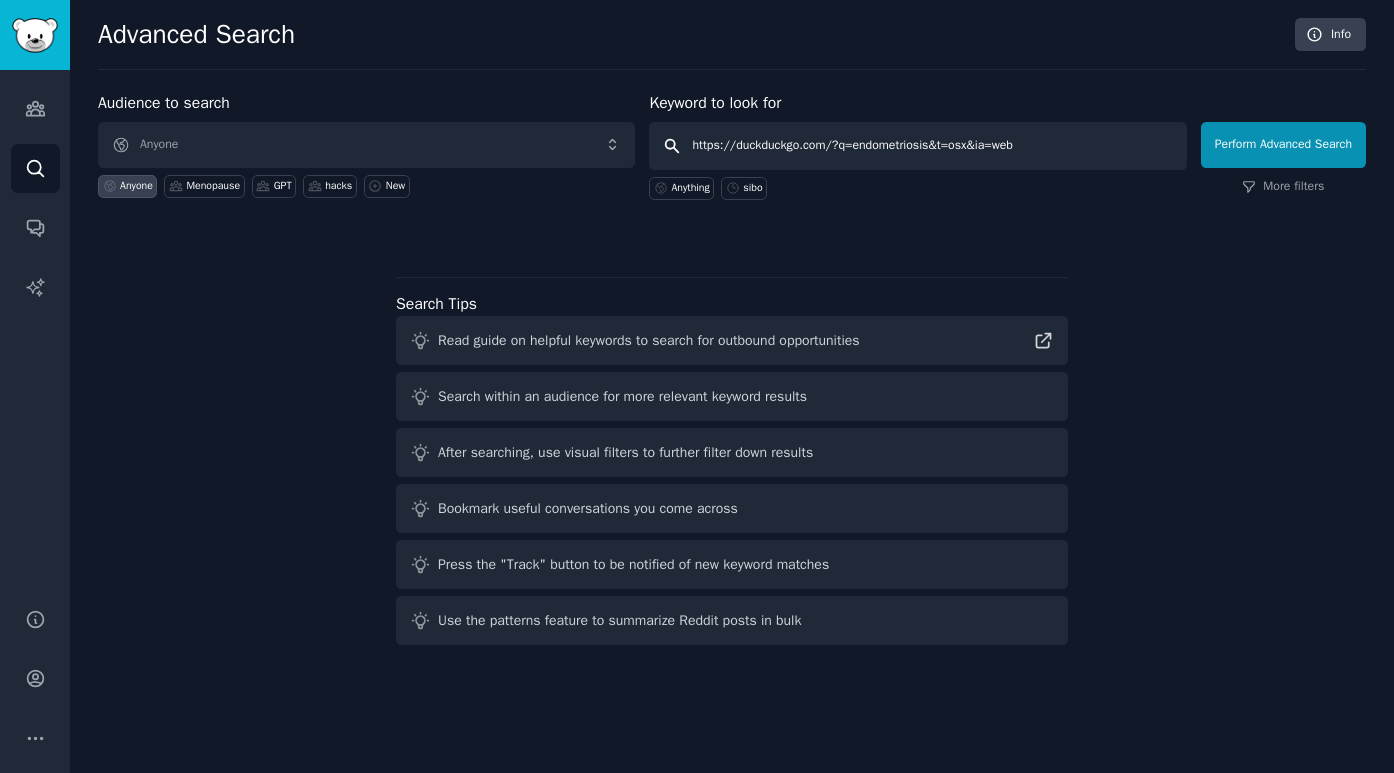 drag, startPoint x: 1072, startPoint y: 149, endPoint x: 712, endPoint y: 135, distance: 360.27213 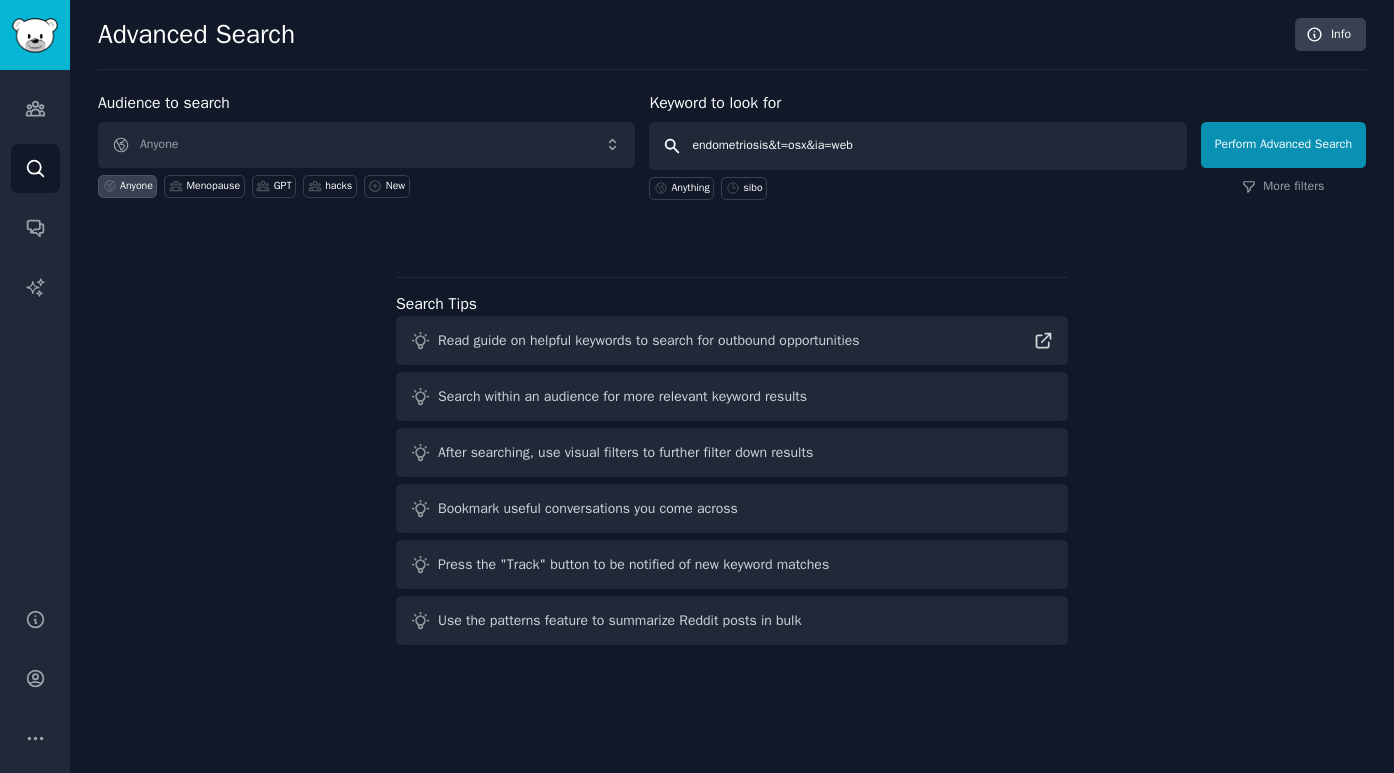 drag, startPoint x: 771, startPoint y: 145, endPoint x: 876, endPoint y: 146, distance: 105.00476 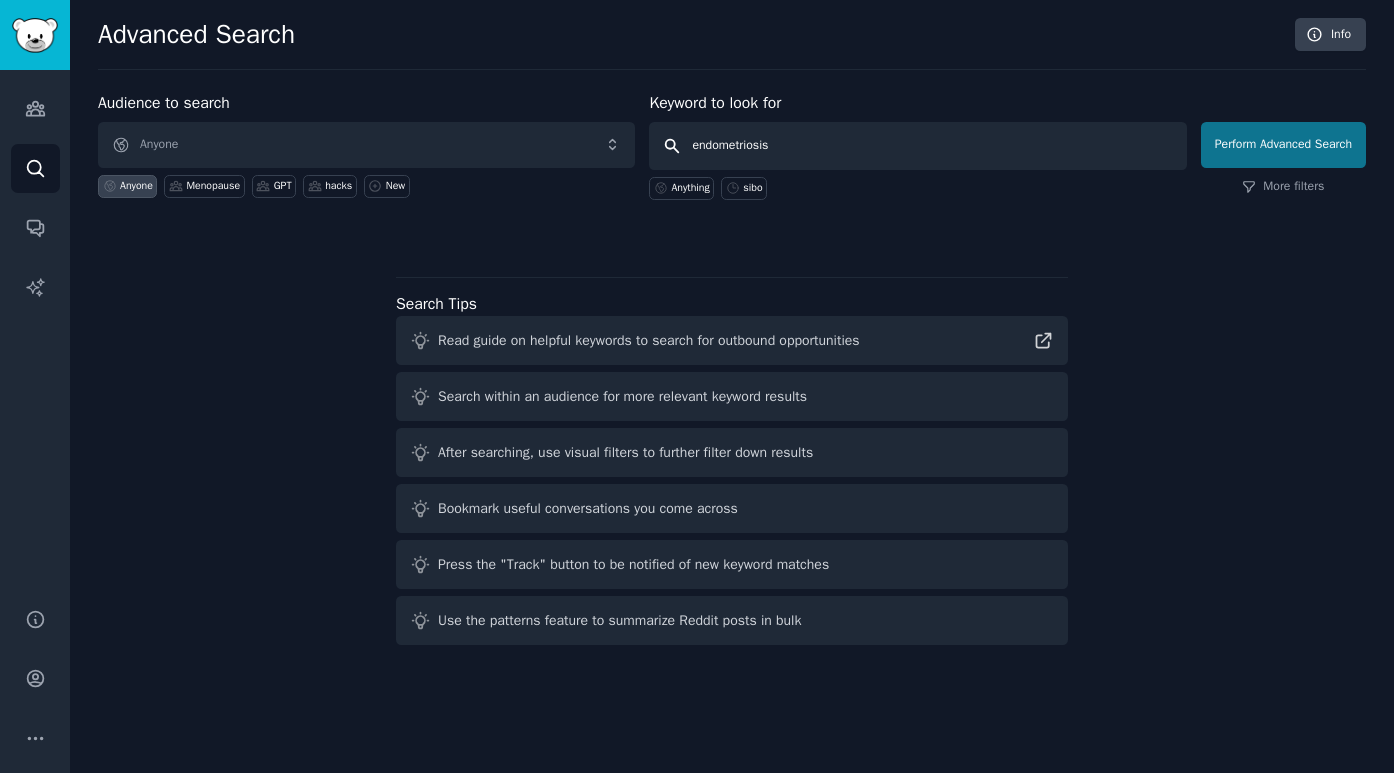 type on "endometriosis" 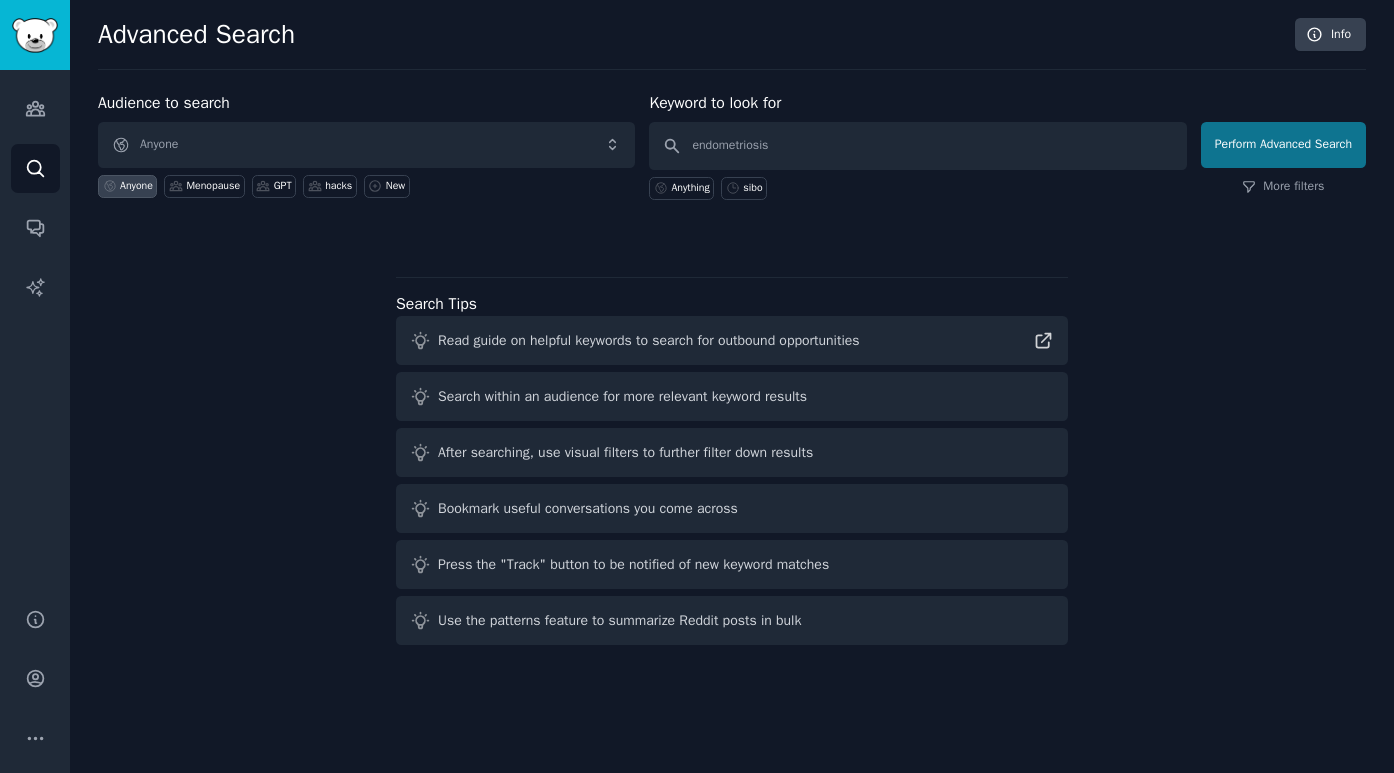 click on "Perform Advanced Search" at bounding box center (1283, 145) 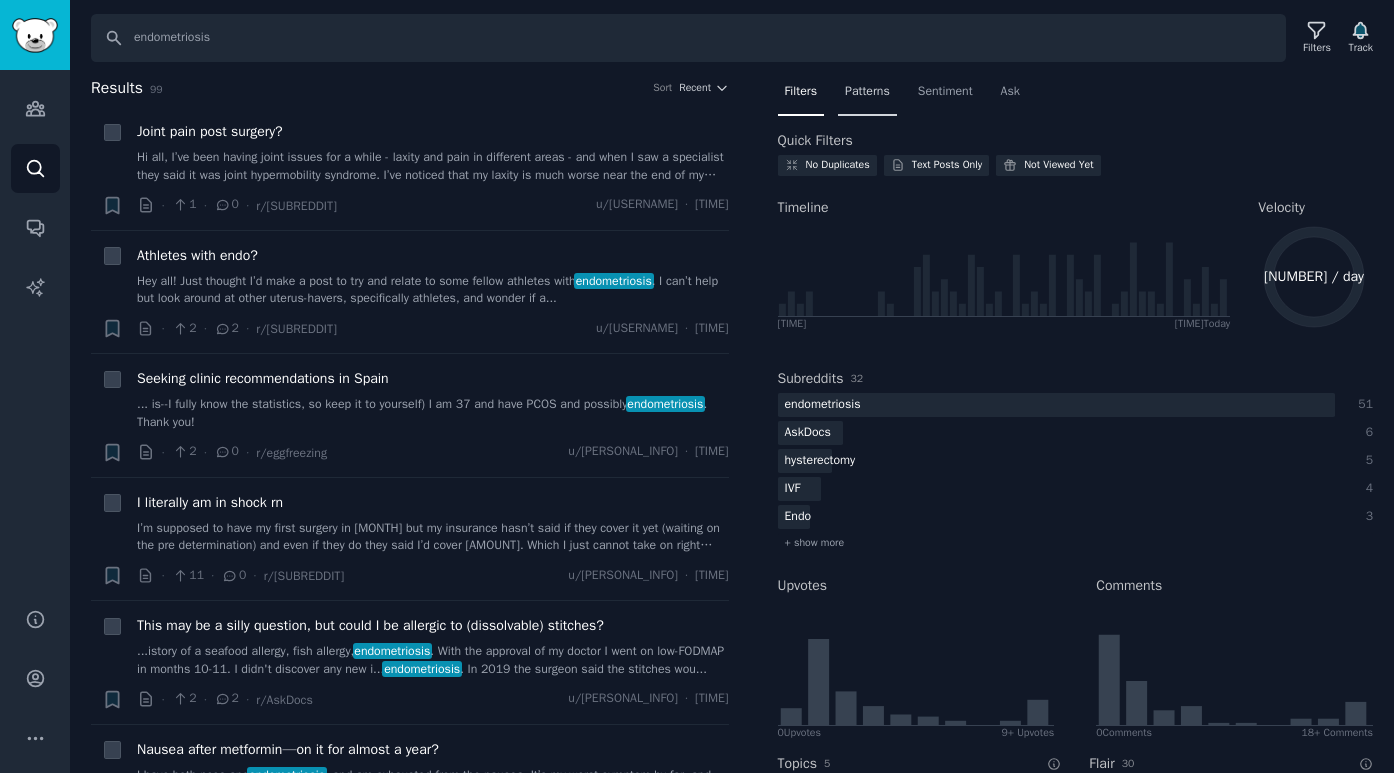 click on "Patterns" at bounding box center [867, 92] 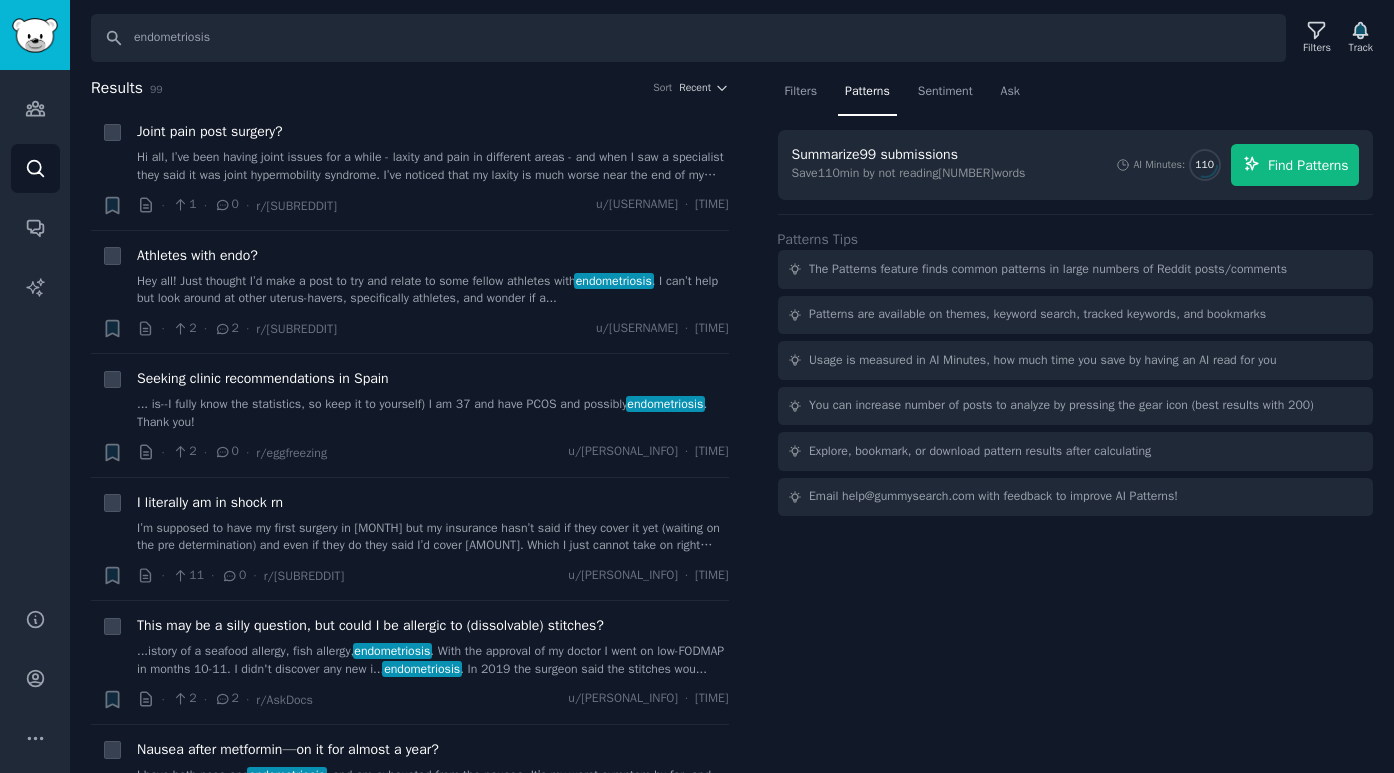 click on "Find Patterns" at bounding box center [1308, 165] 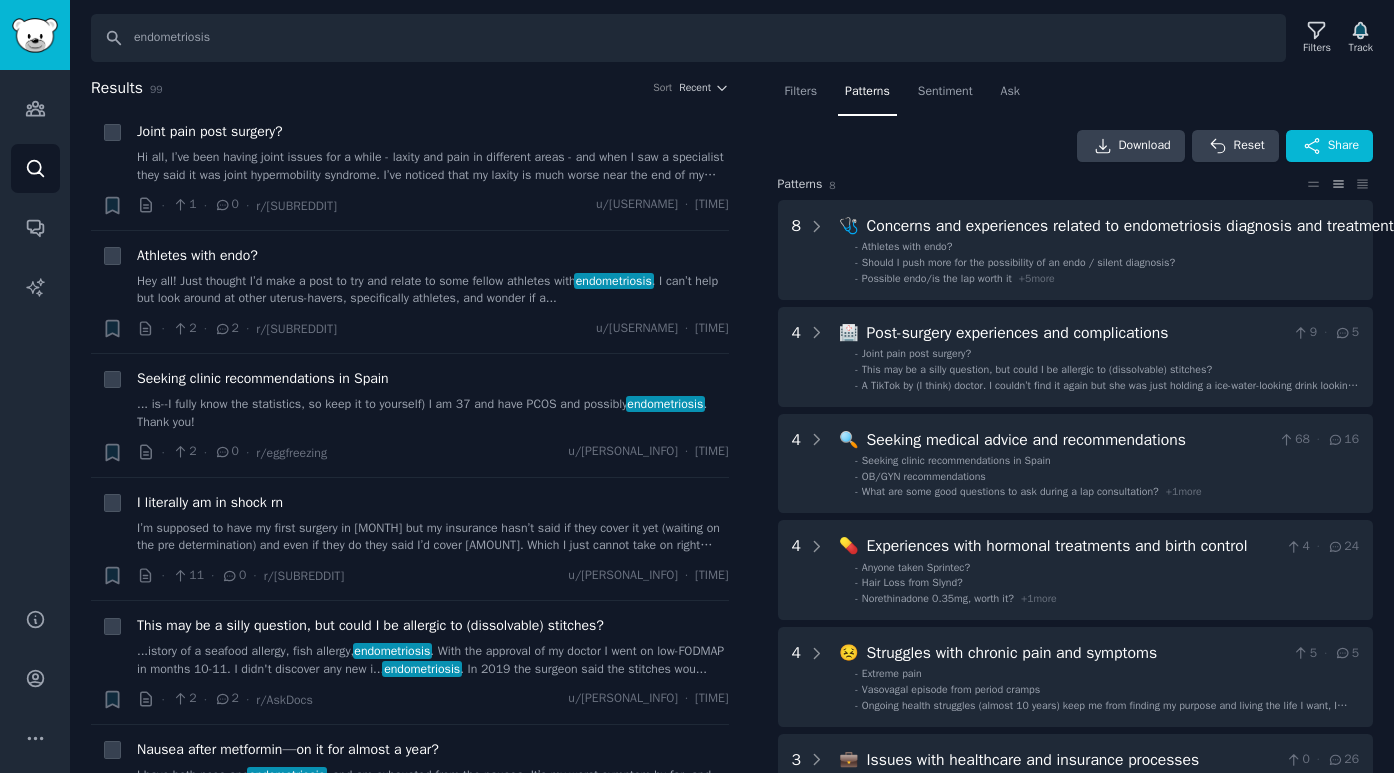 scroll, scrollTop: 0, scrollLeft: 0, axis: both 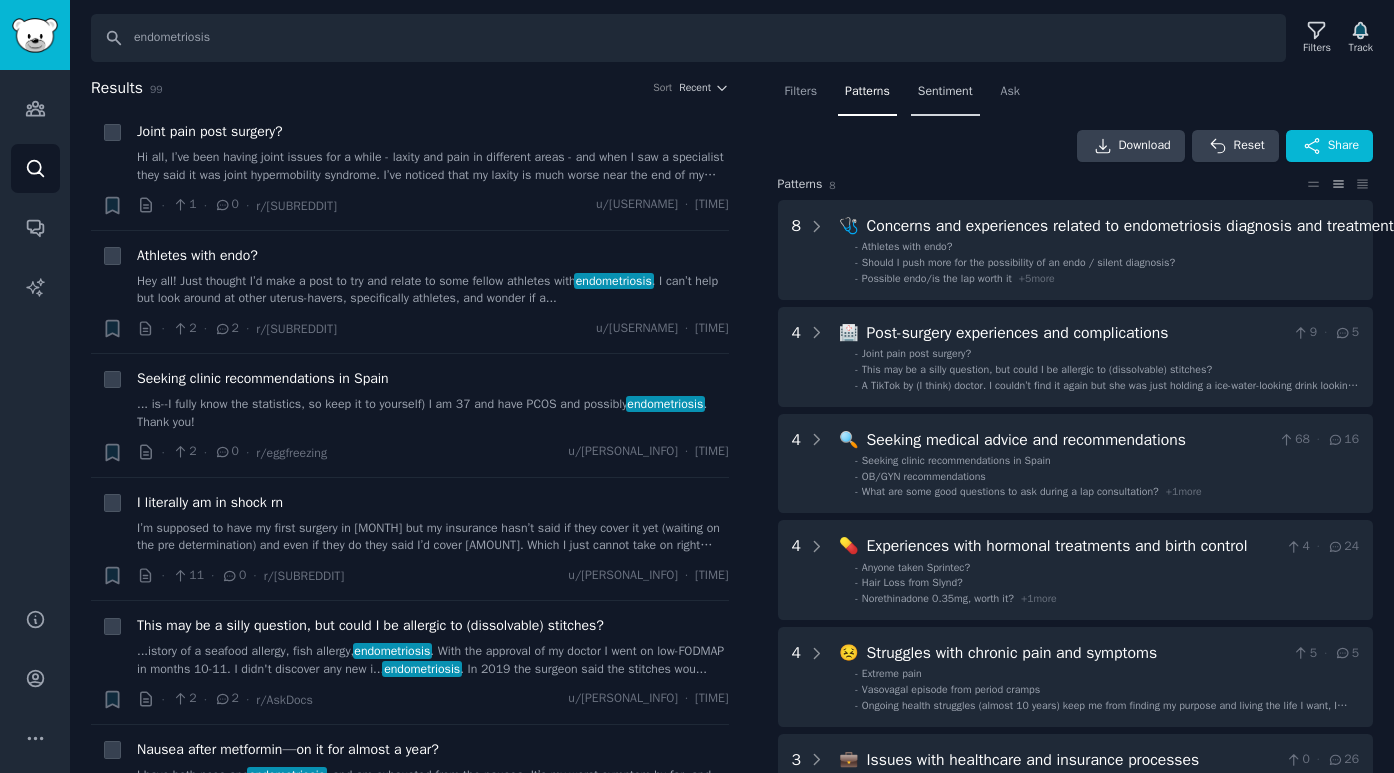 click on "Sentiment" at bounding box center (945, 92) 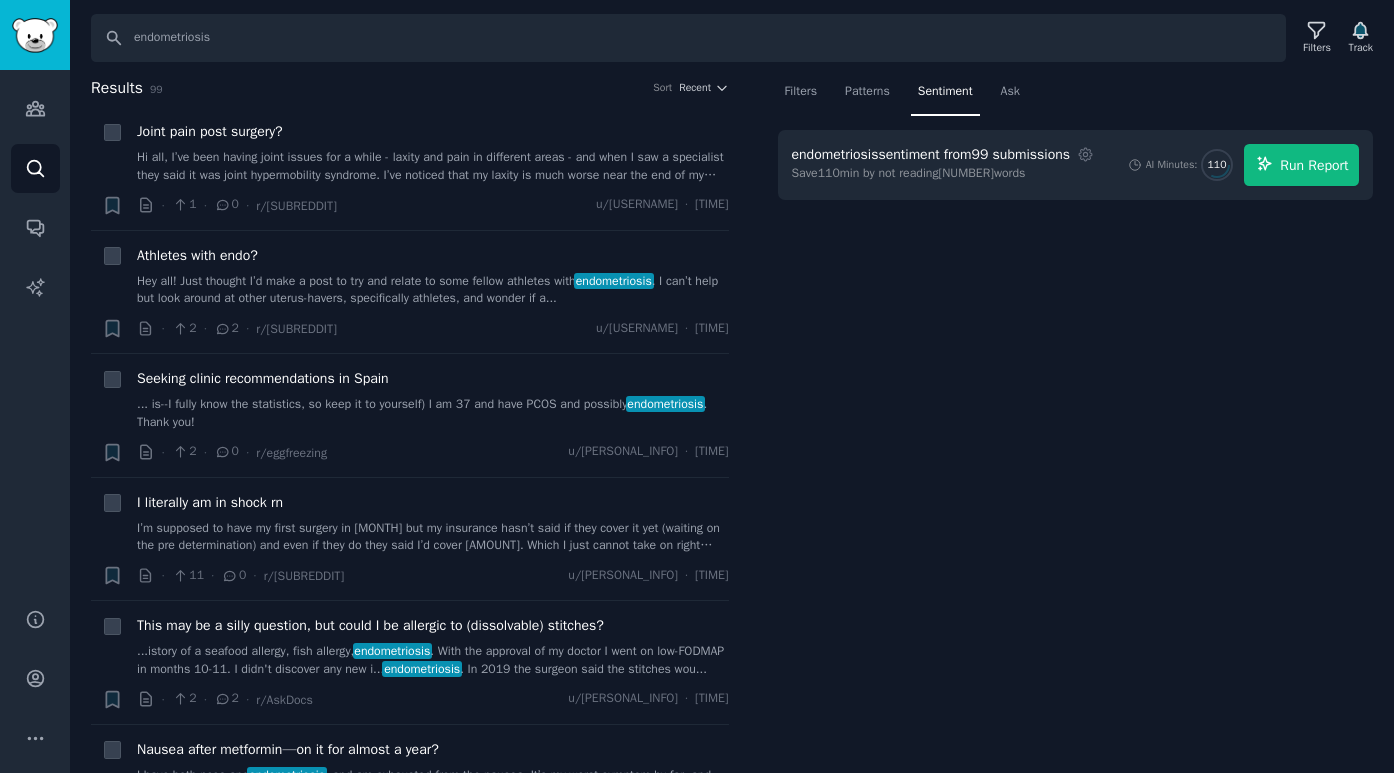 click on "Run Report" at bounding box center (1314, 165) 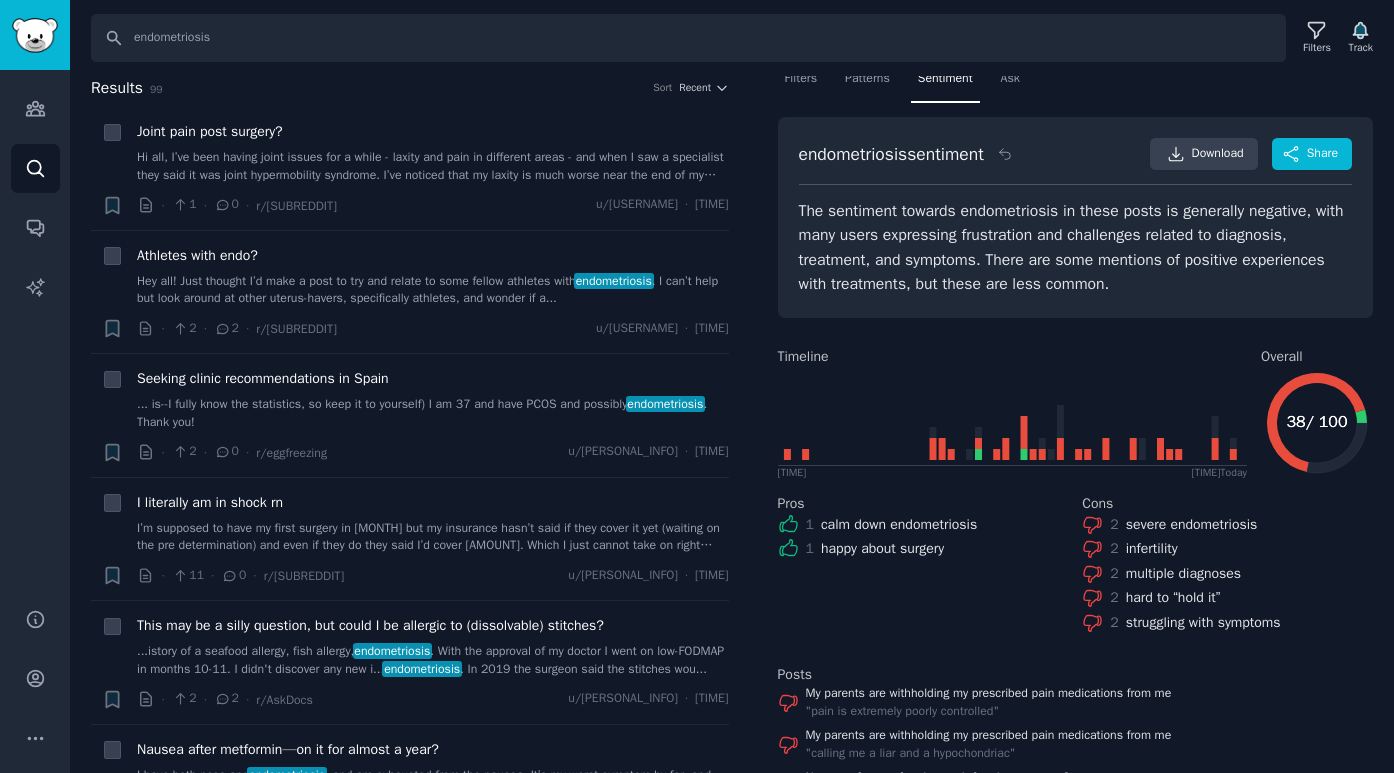 scroll, scrollTop: 6, scrollLeft: 0, axis: vertical 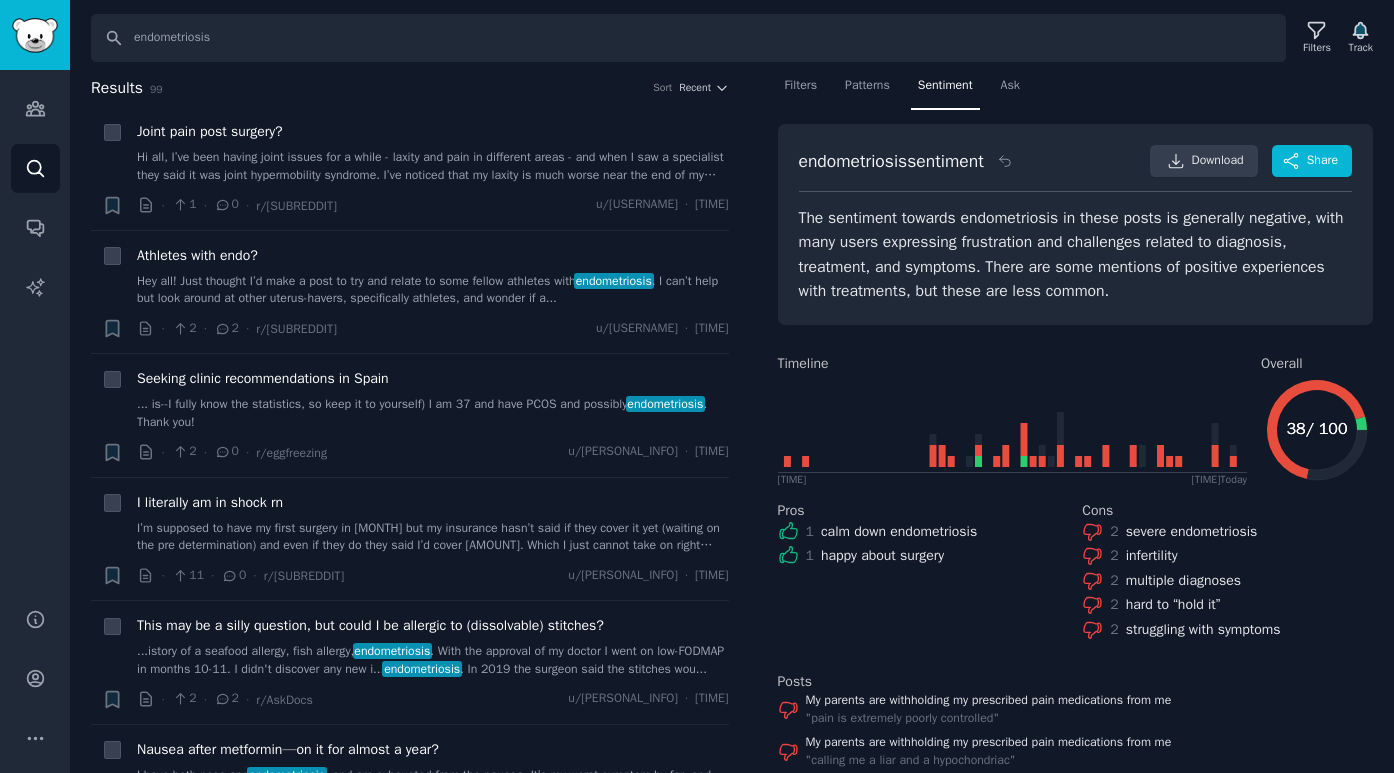 click on "Download" at bounding box center (1218, 161) 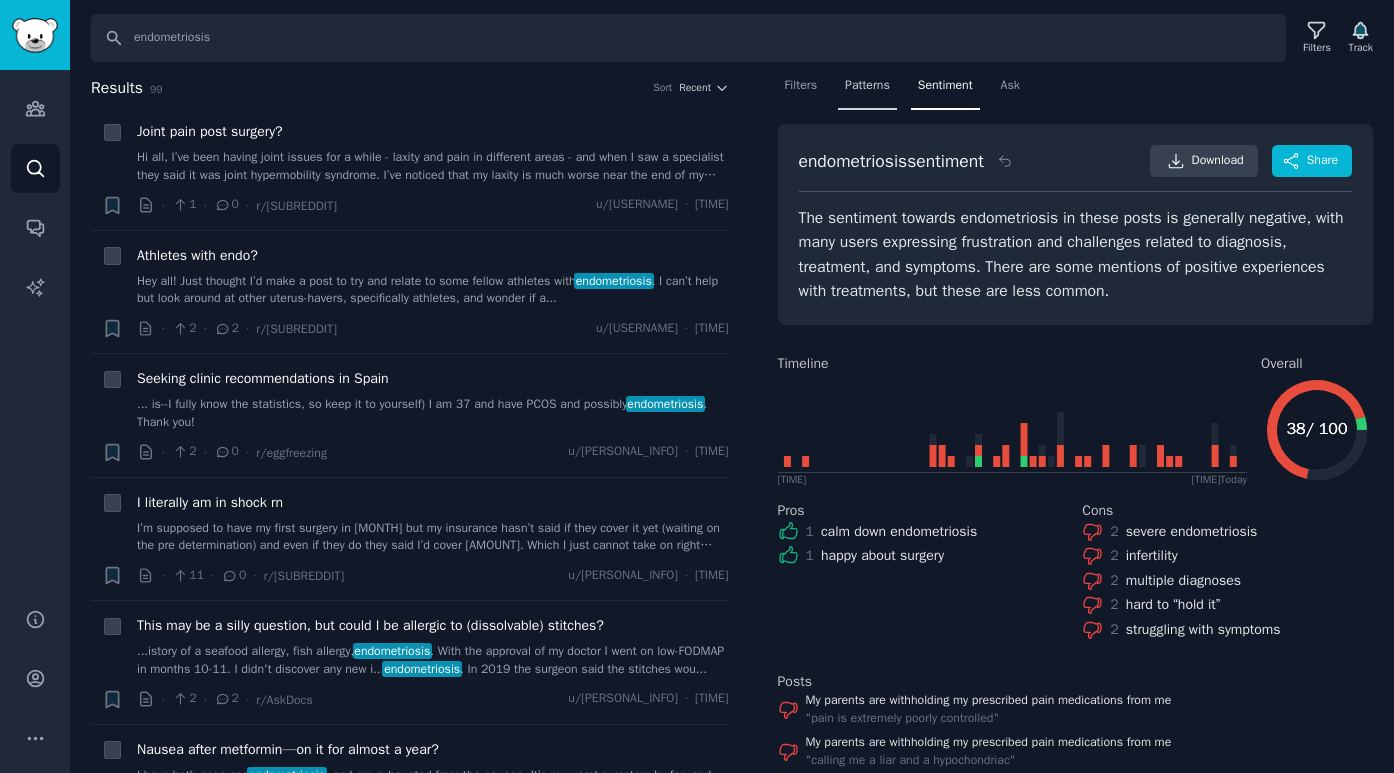 click on "Patterns" at bounding box center [867, 86] 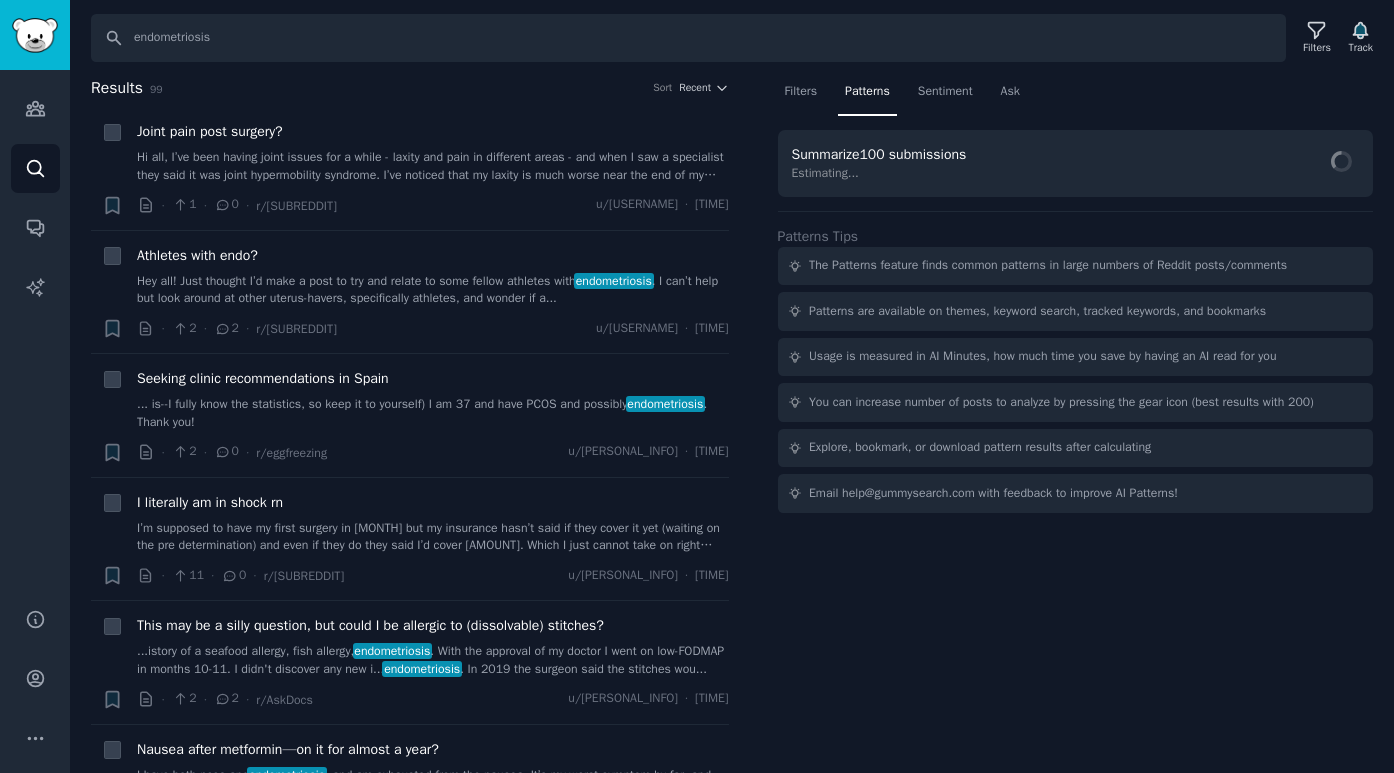 scroll, scrollTop: 0, scrollLeft: 0, axis: both 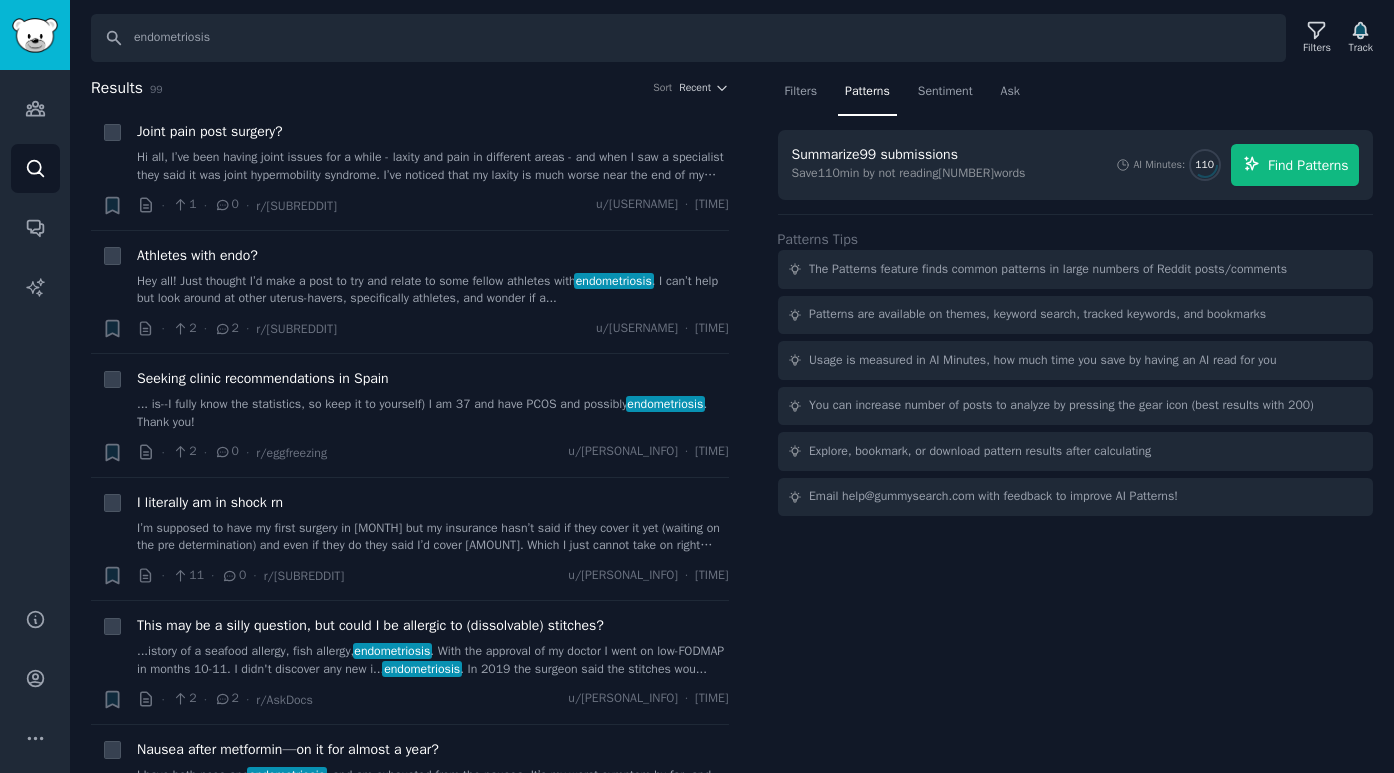 click on "Find Patterns" at bounding box center (1295, 165) 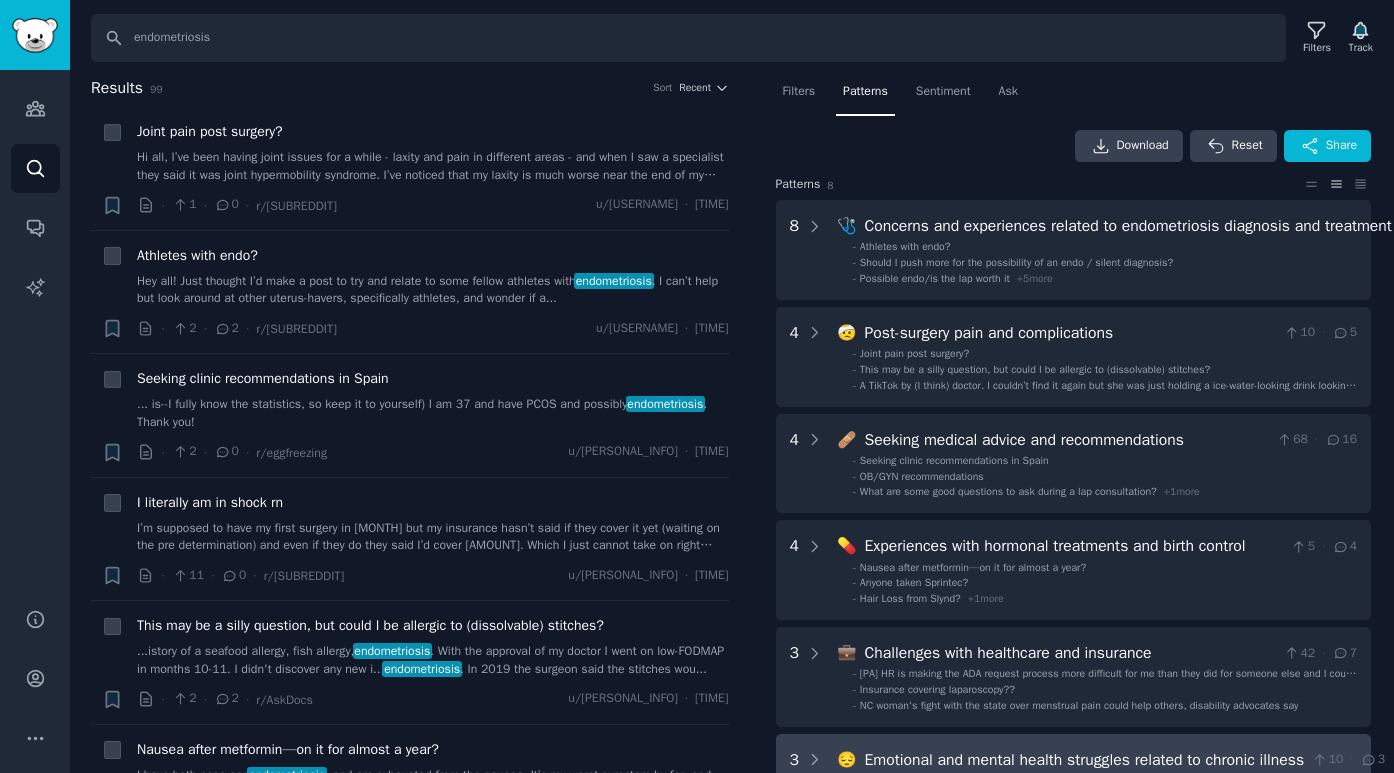 scroll, scrollTop: 0, scrollLeft: 2, axis: horizontal 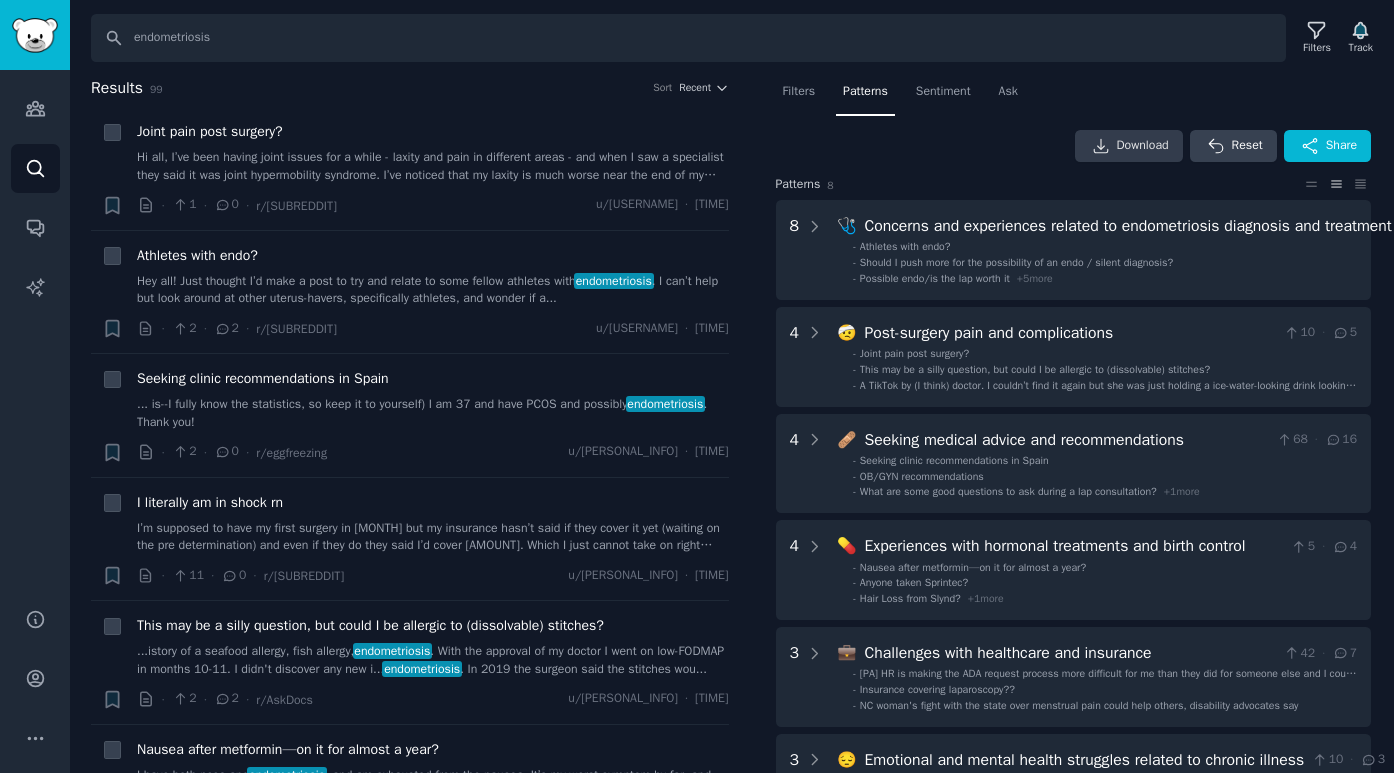 click on "Download" at bounding box center (1129, 146) 